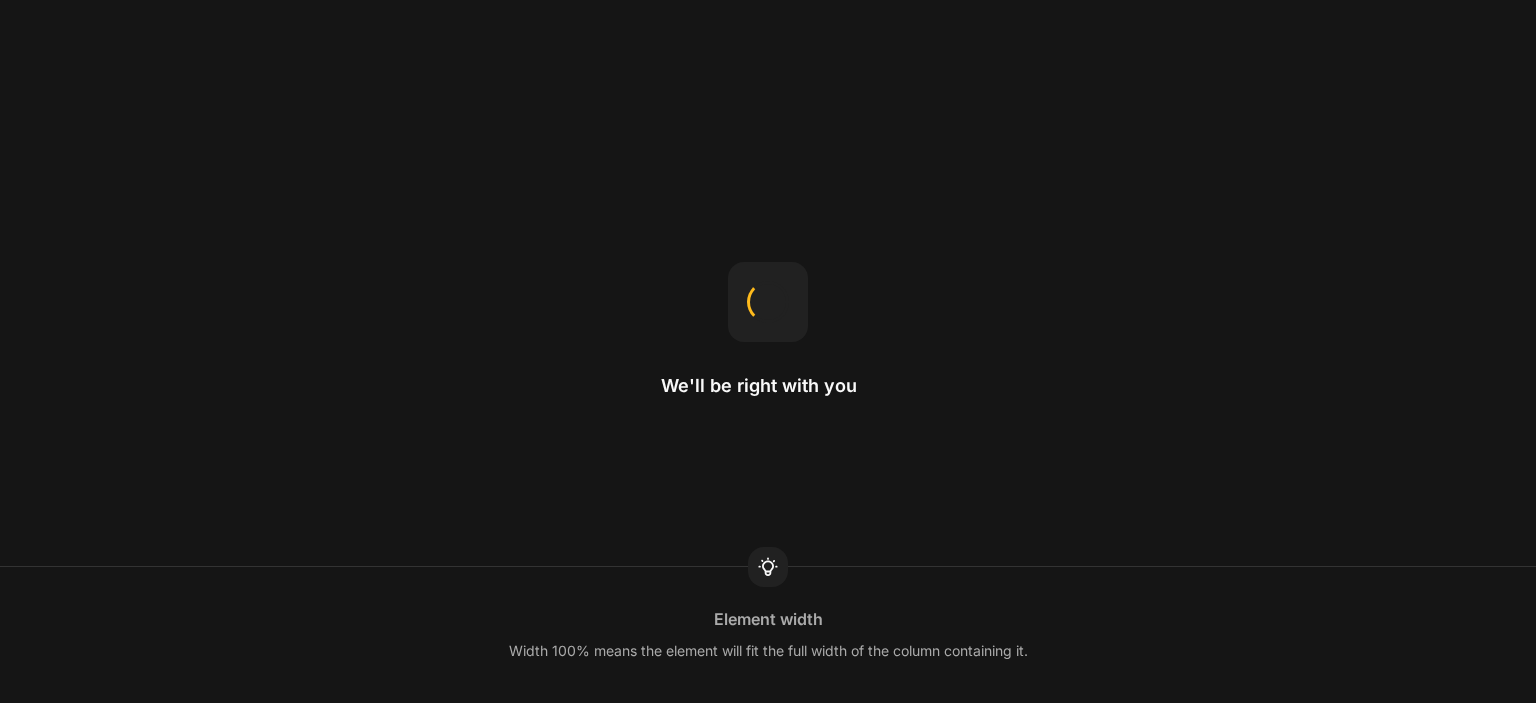 scroll, scrollTop: 0, scrollLeft: 0, axis: both 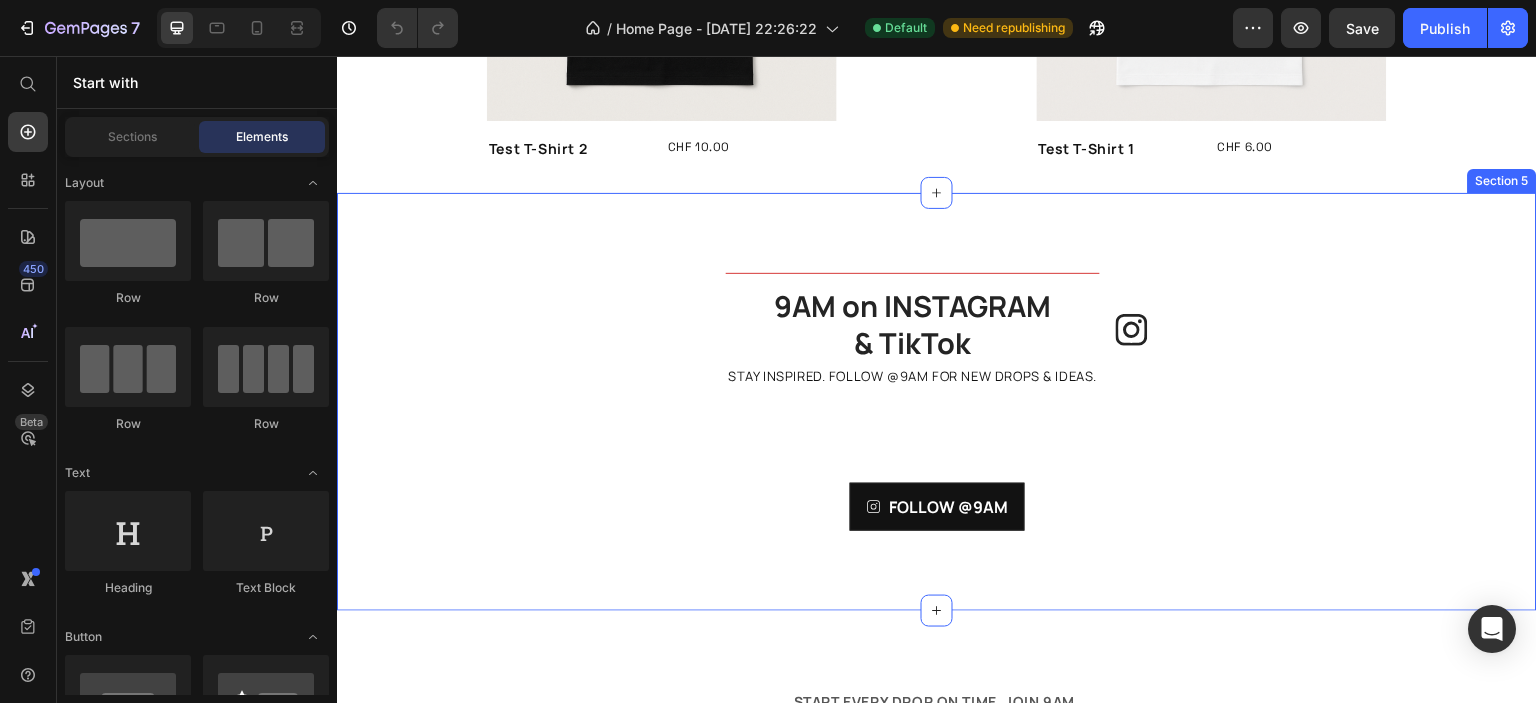 click on "Title Line 9AM on INSTAGRAM & TikTok Heading STAY INSPIRED. FOLLOW @9AM FOR NEW DROPS & IDEAS. Text Block
Icon Row
Icon #GEMTHEME ON INSTAGRAM Heading Row Image Image Image Image Image Image Image Carousel Row
FOLLOW   @9AM Button Section 5" at bounding box center [937, 402] 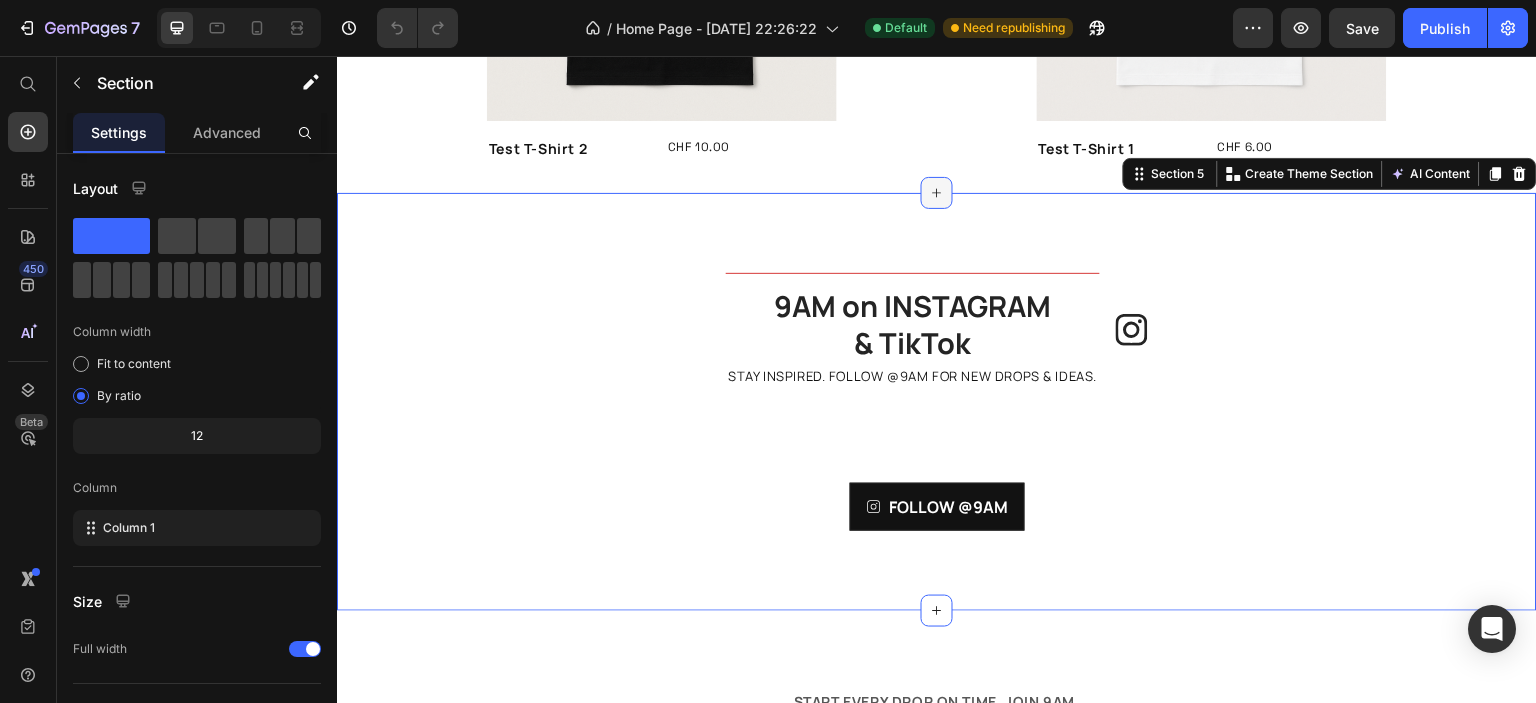 click 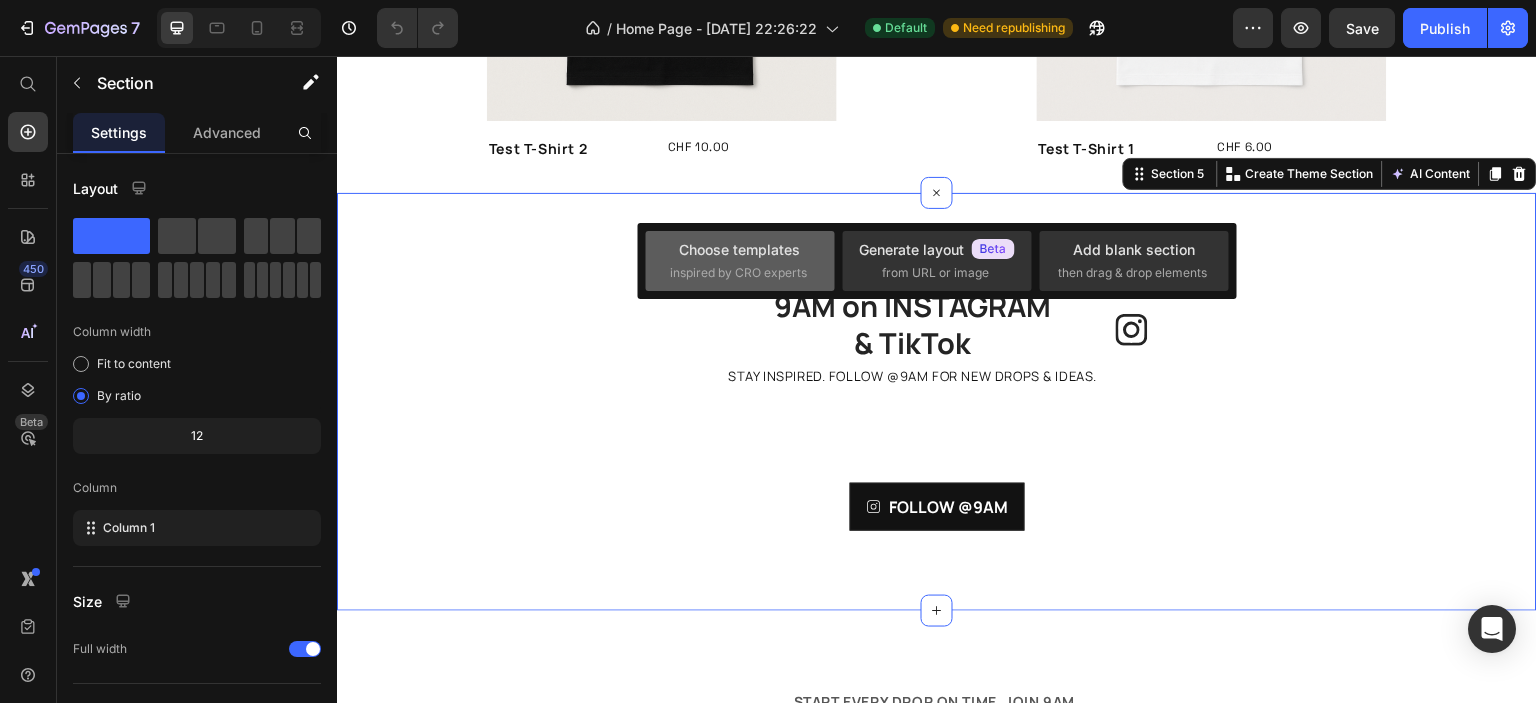 click on "inspired by CRO experts" at bounding box center (738, 273) 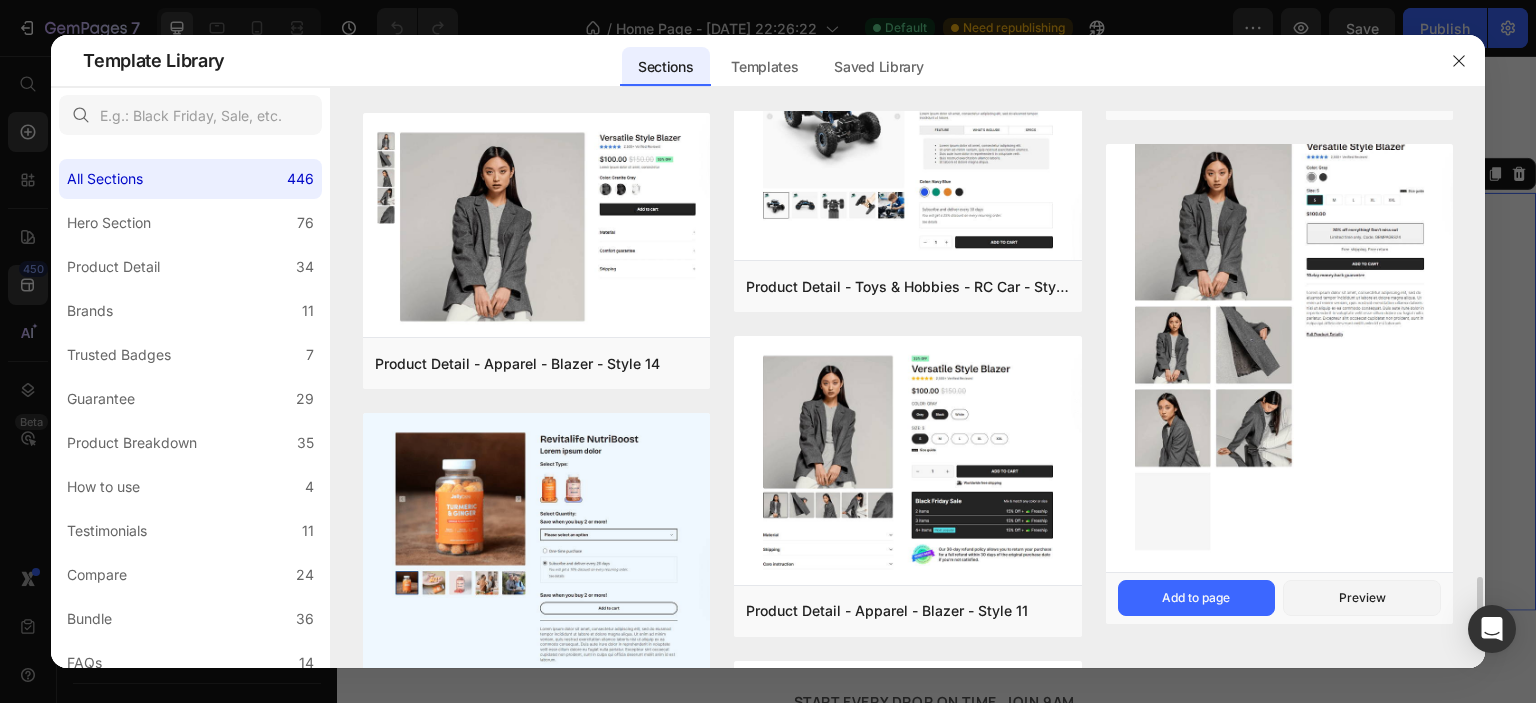 scroll, scrollTop: 3356, scrollLeft: 0, axis: vertical 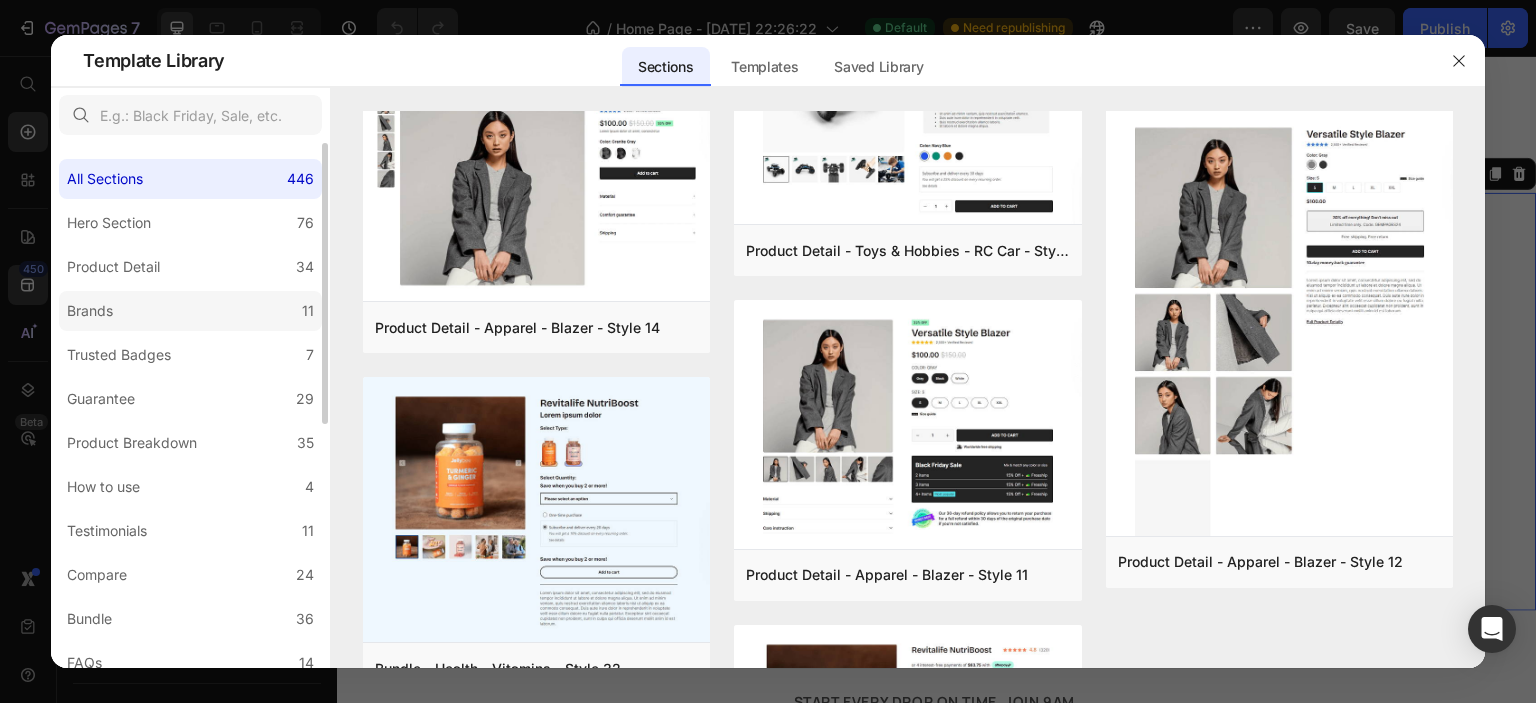 click on "Brands 11" 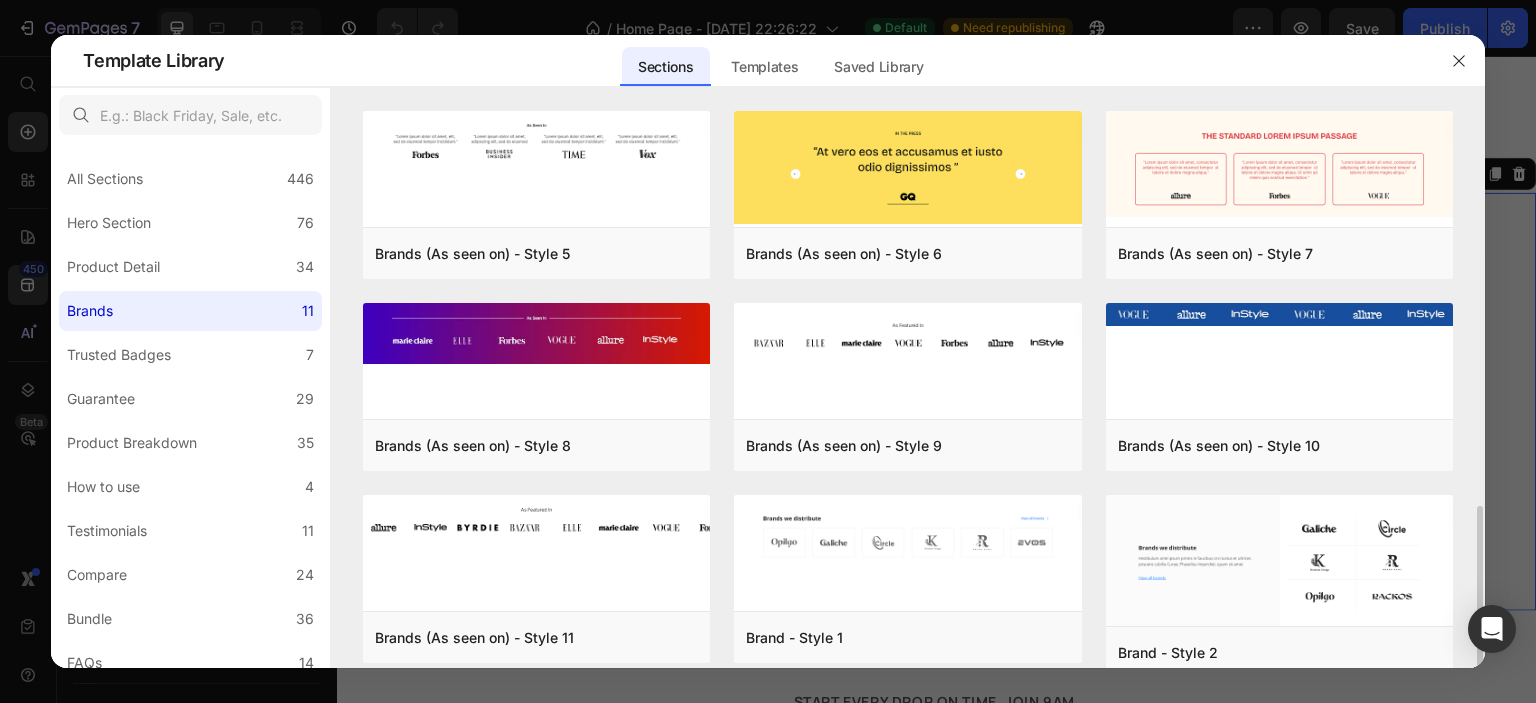 scroll, scrollTop: 231, scrollLeft: 0, axis: vertical 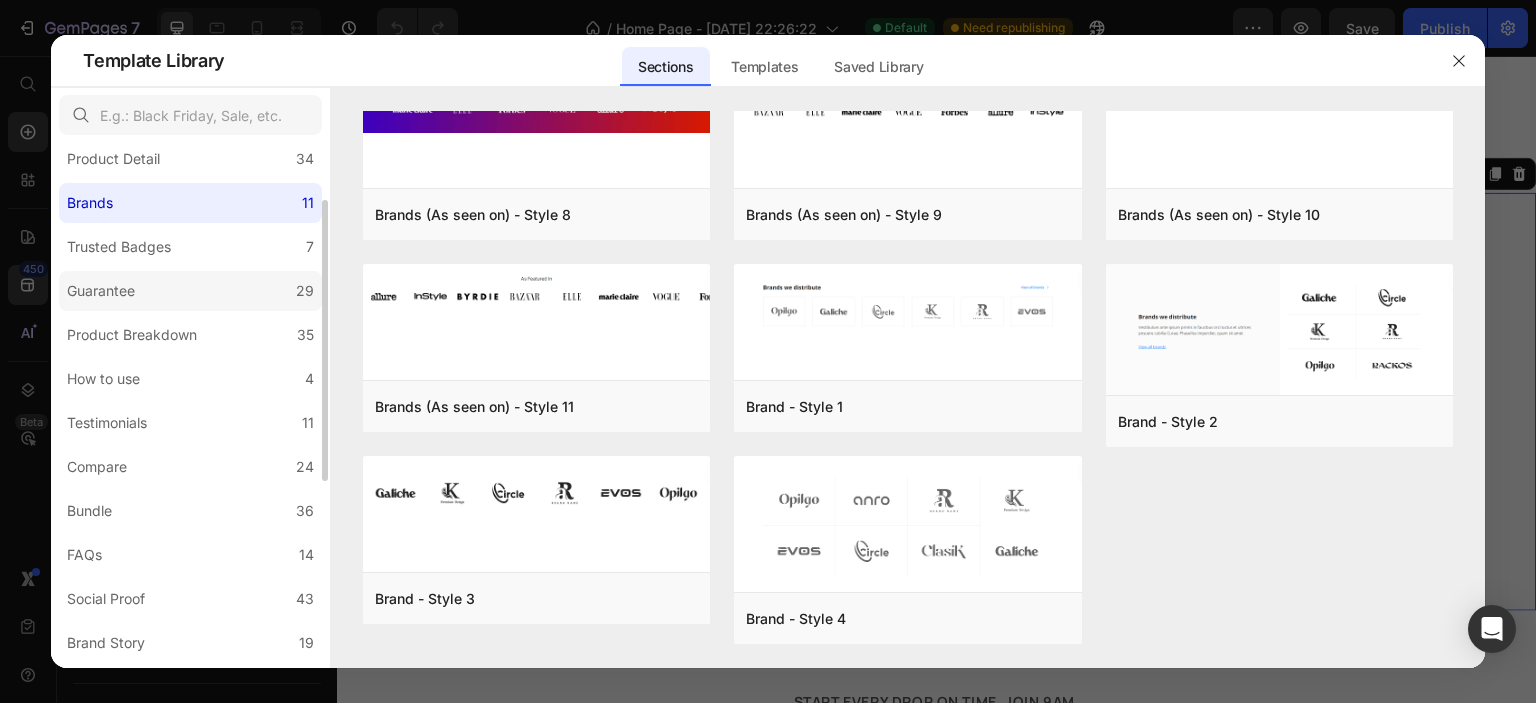 click on "Guarantee" at bounding box center [105, 291] 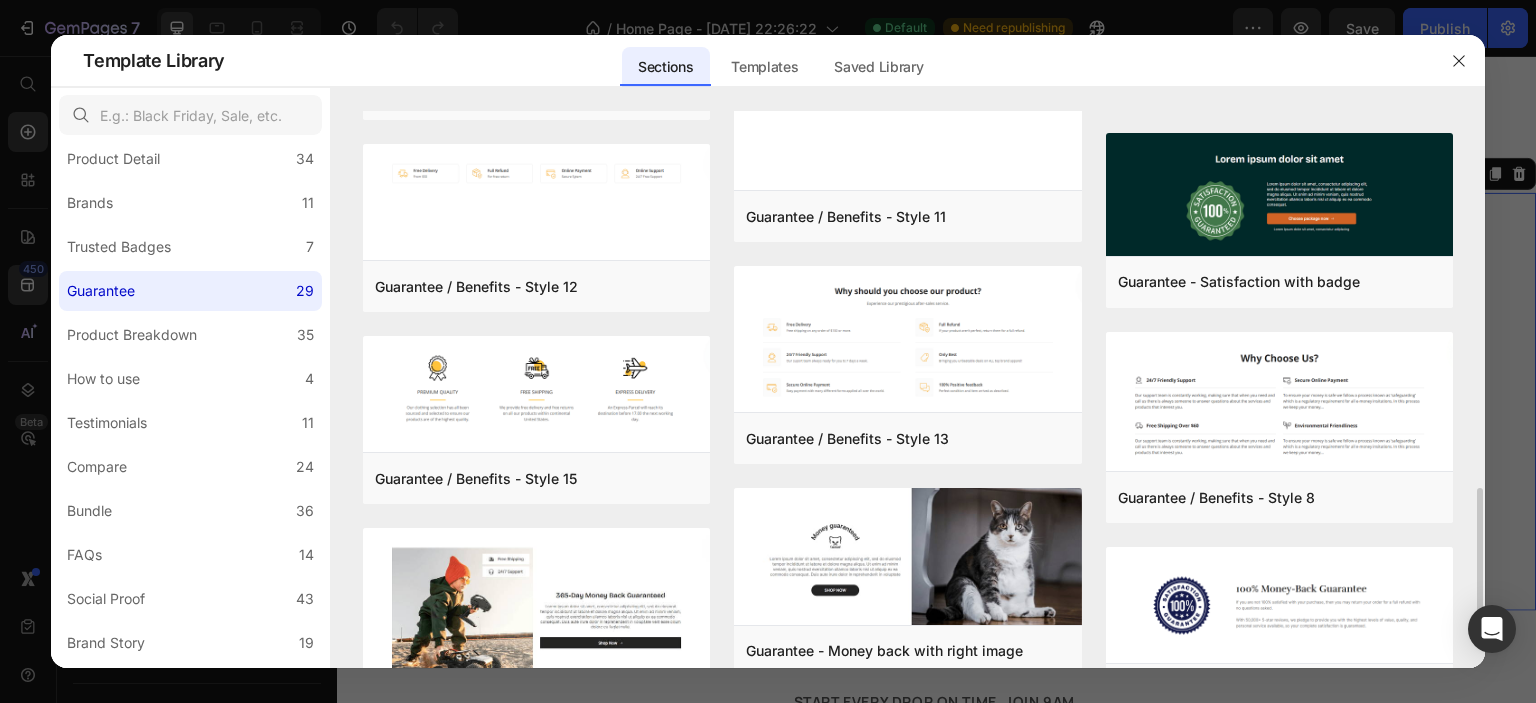 scroll, scrollTop: 1456, scrollLeft: 0, axis: vertical 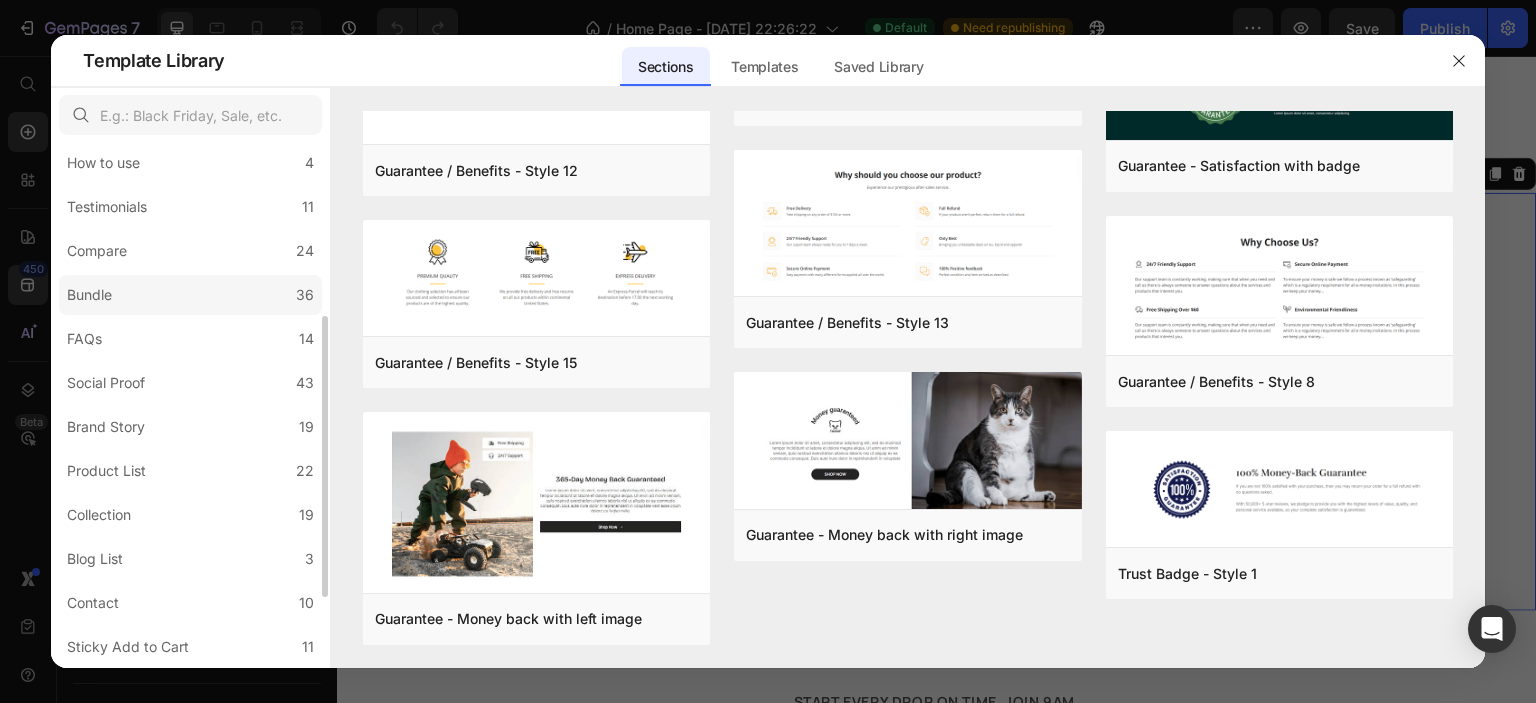 click on "Bundle 36" 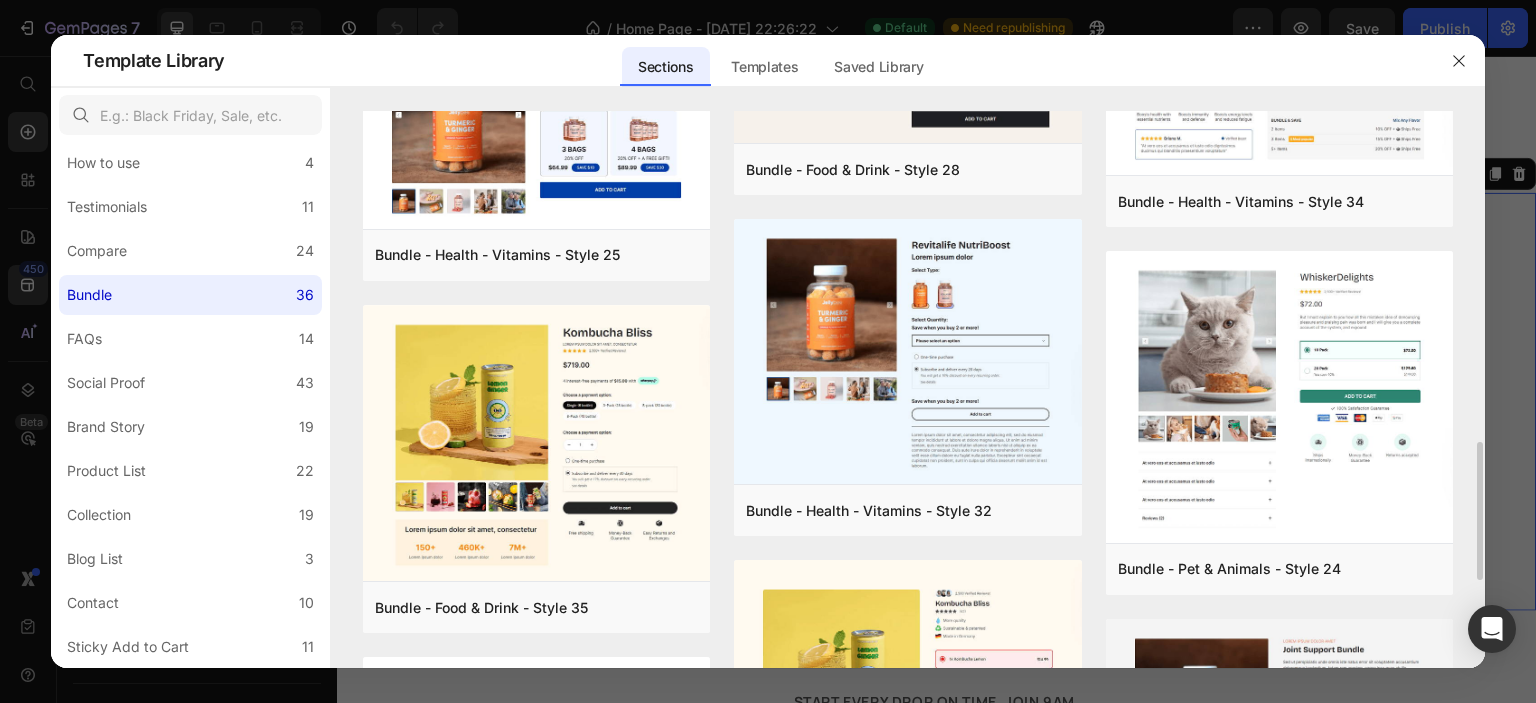 scroll, scrollTop: 1196, scrollLeft: 0, axis: vertical 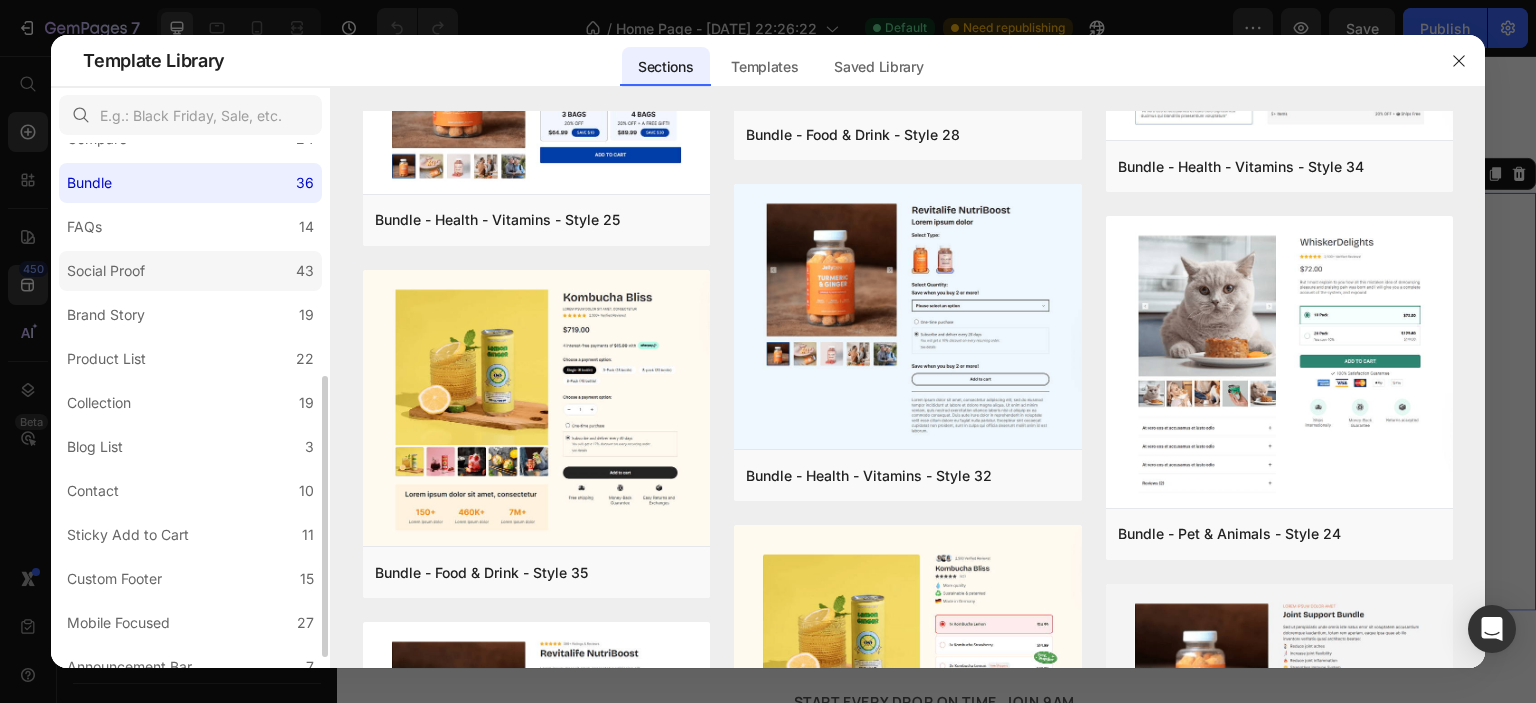 click on "Social Proof 43" 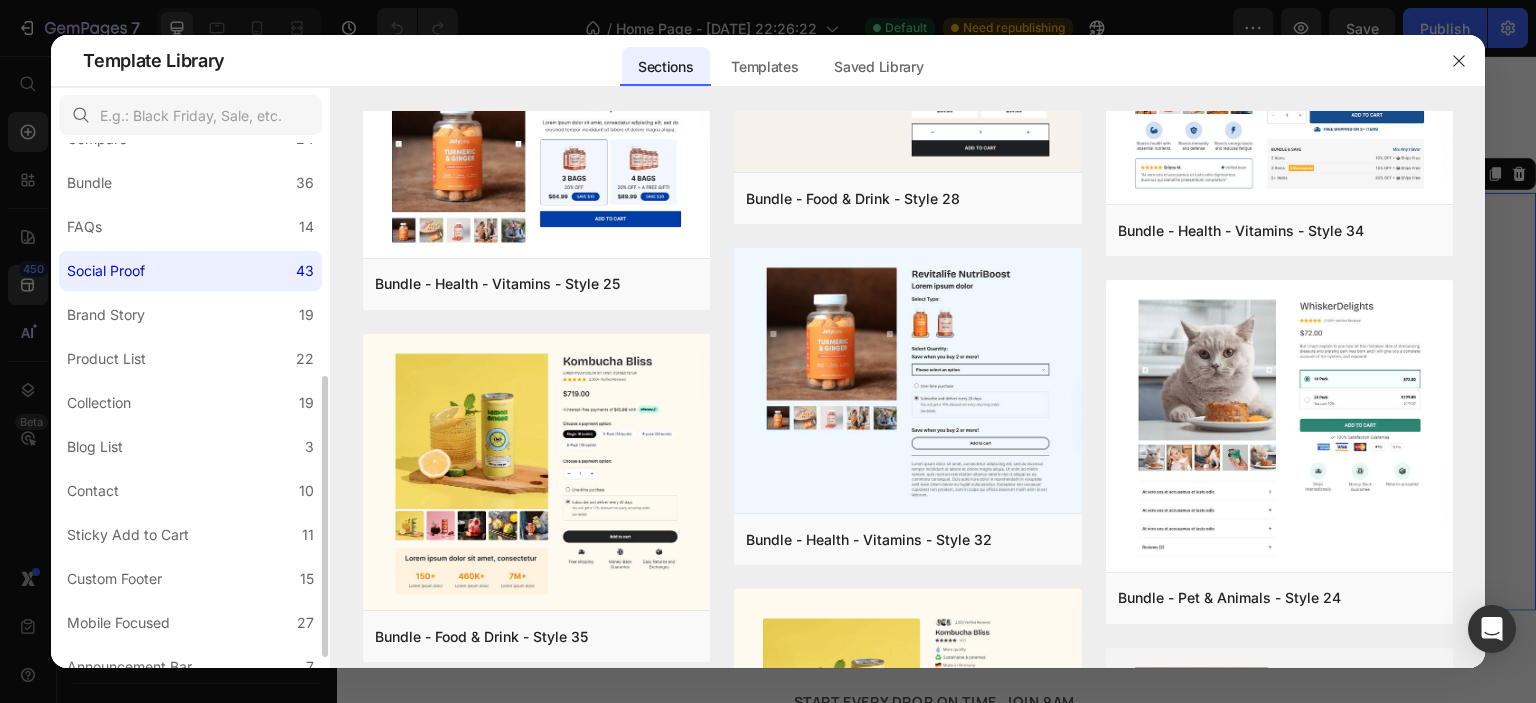 scroll, scrollTop: 0, scrollLeft: 0, axis: both 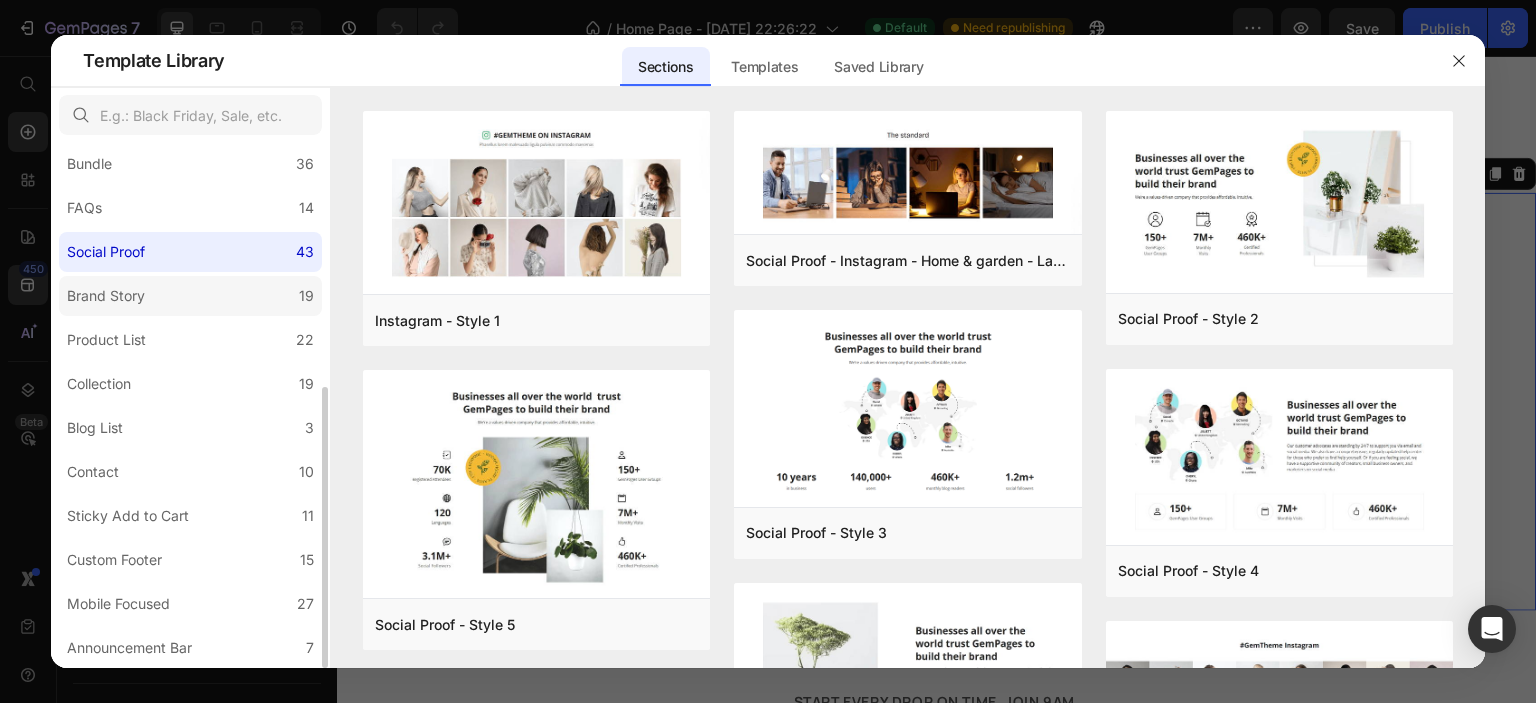 click on "Brand Story 19" 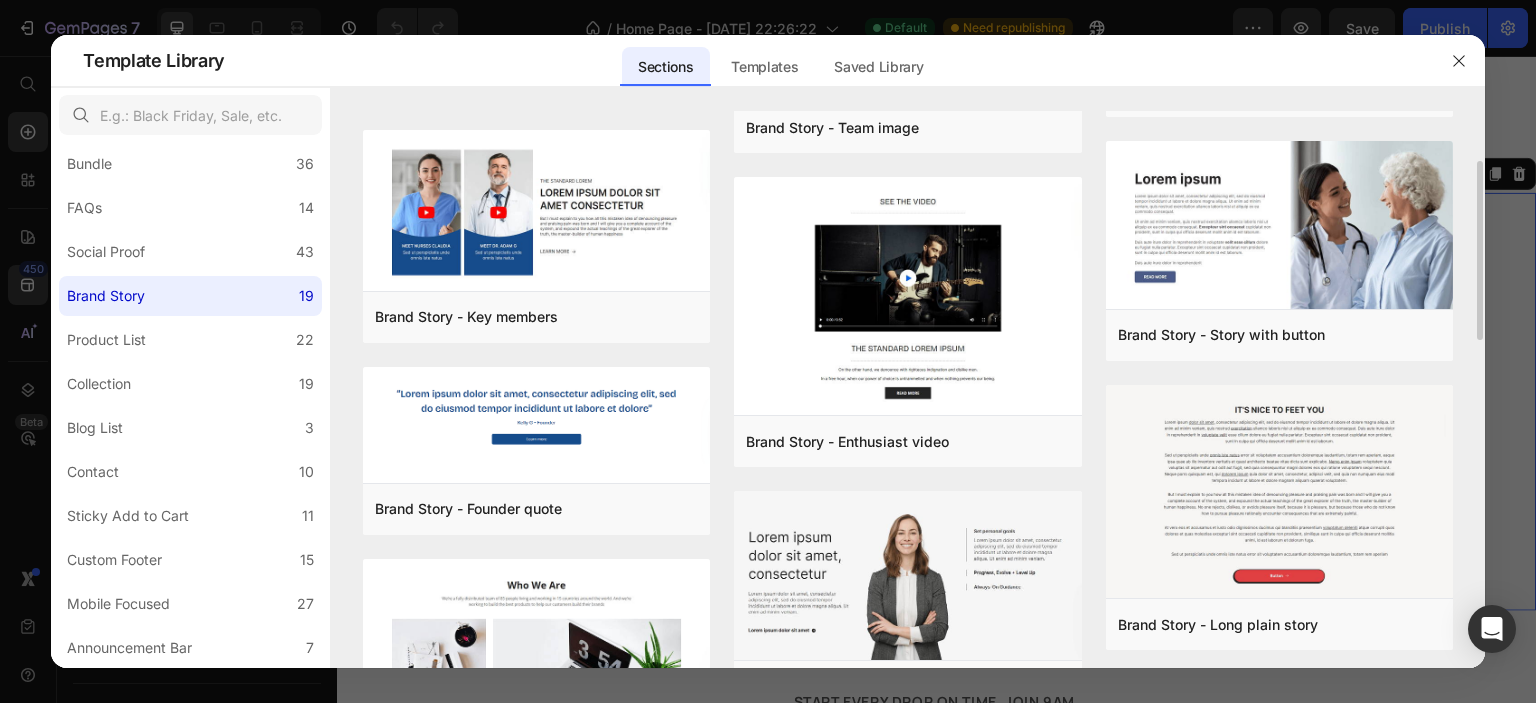 scroll, scrollTop: 206, scrollLeft: 0, axis: vertical 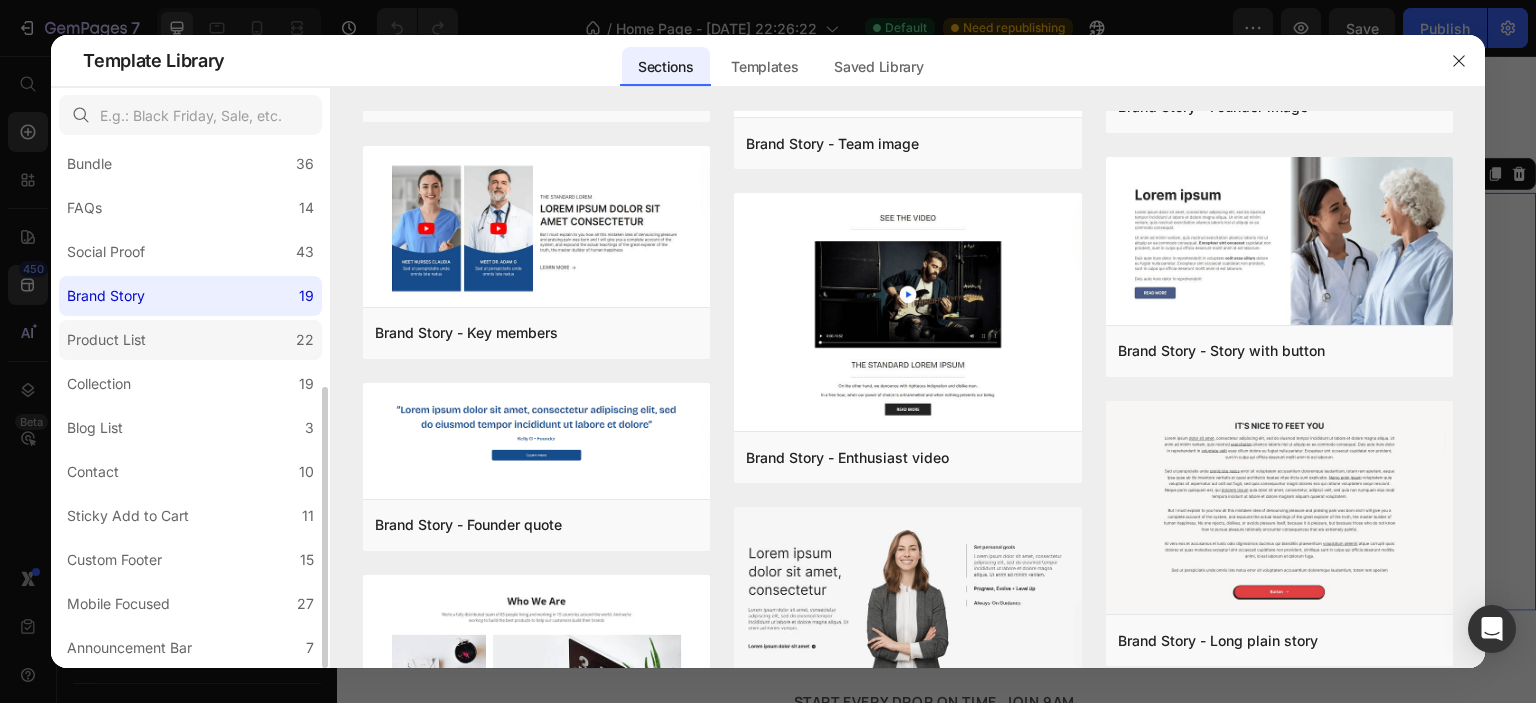 click on "Product List 22" 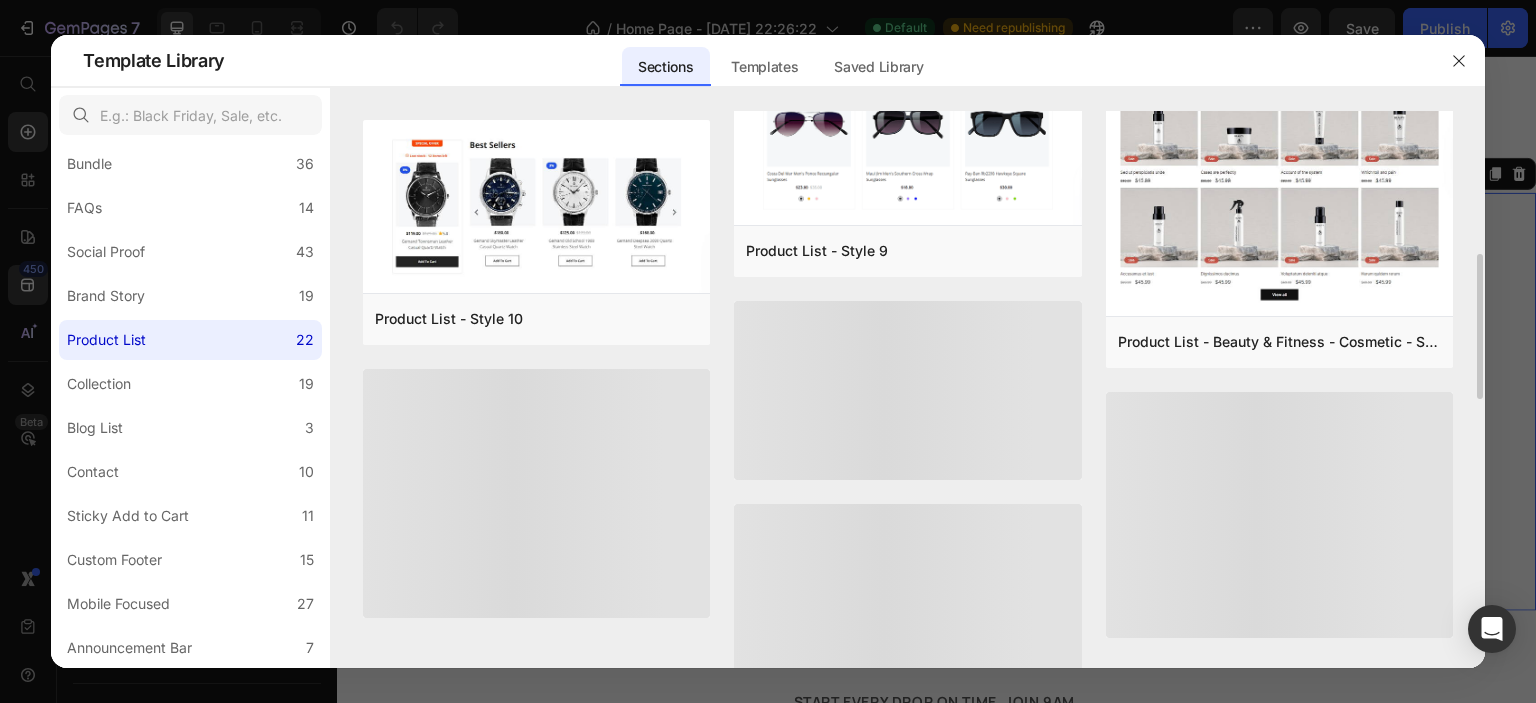 scroll, scrollTop: 1570, scrollLeft: 0, axis: vertical 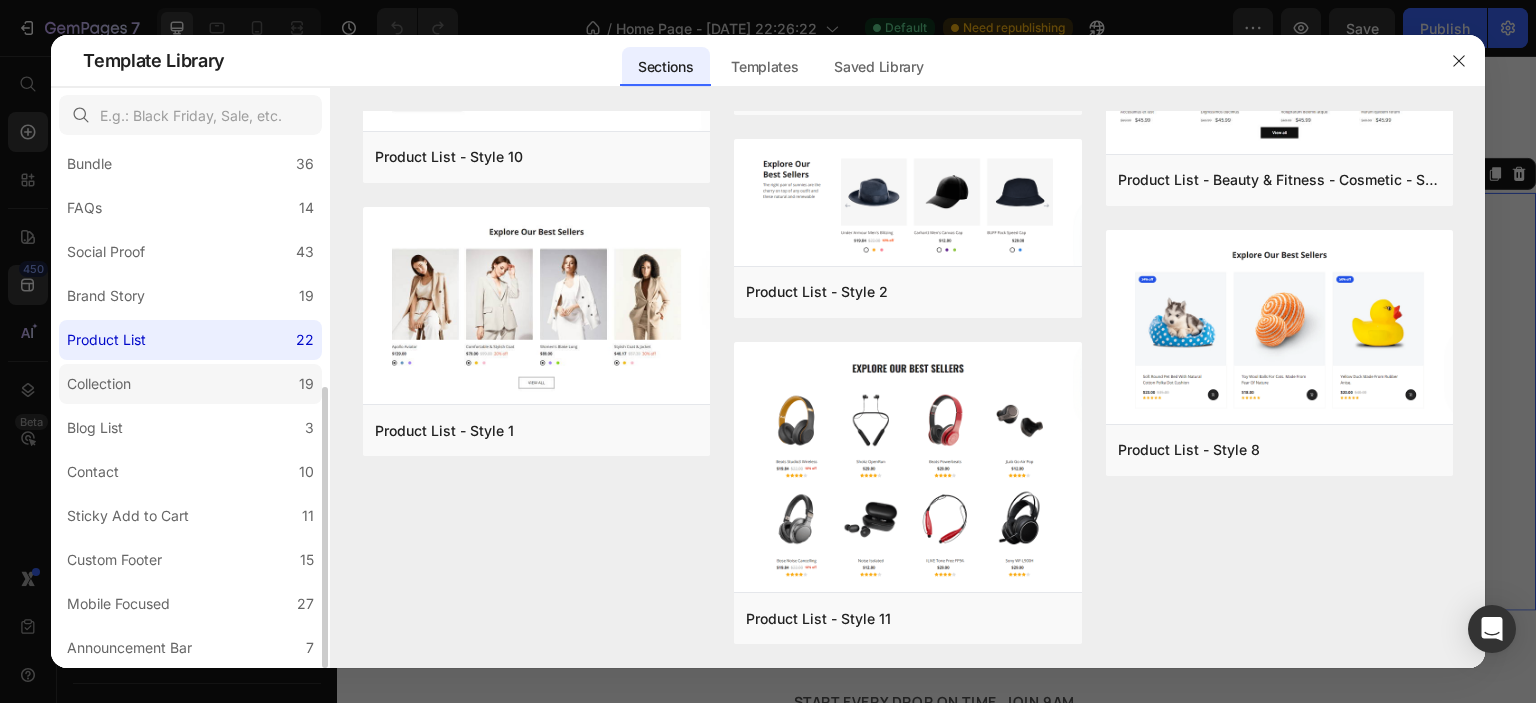 click on "Collection" at bounding box center (99, 384) 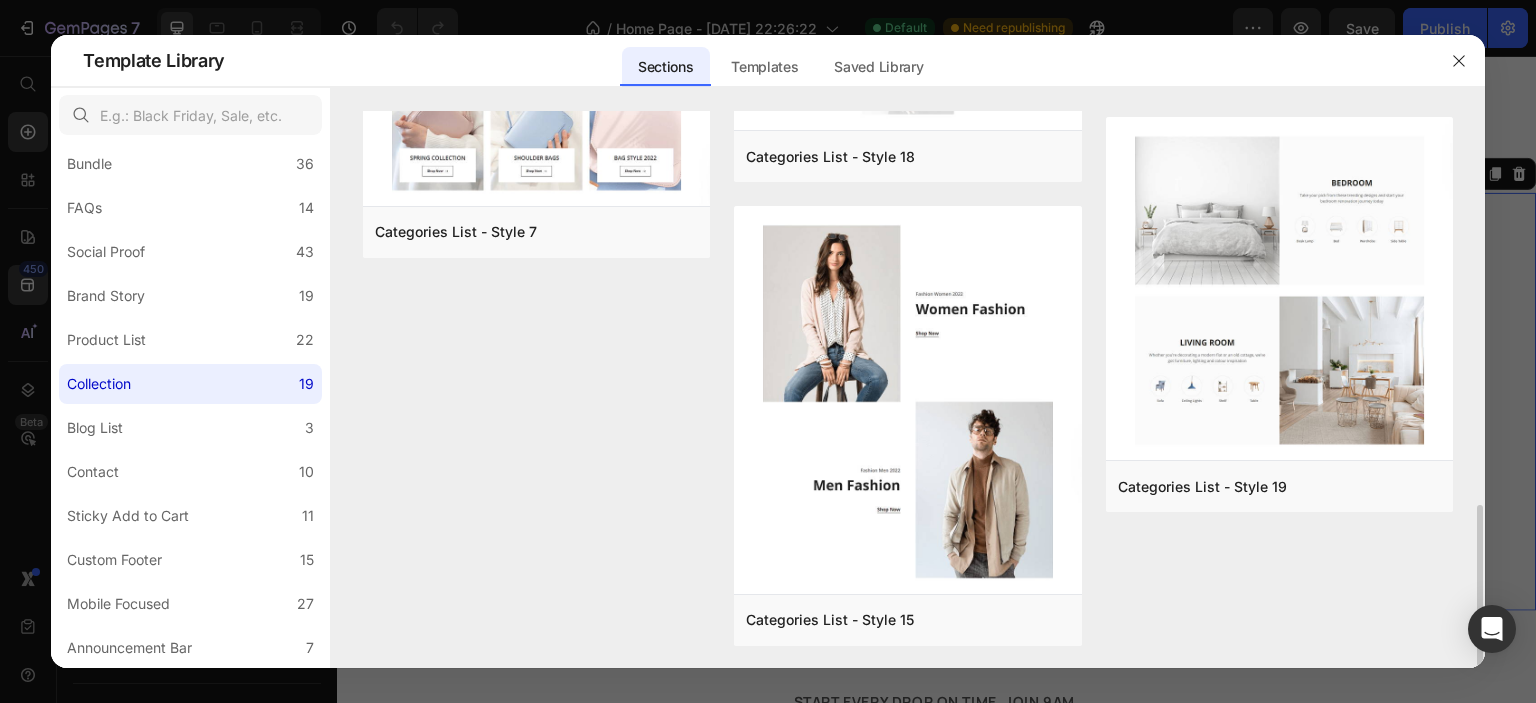 scroll, scrollTop: 1349, scrollLeft: 0, axis: vertical 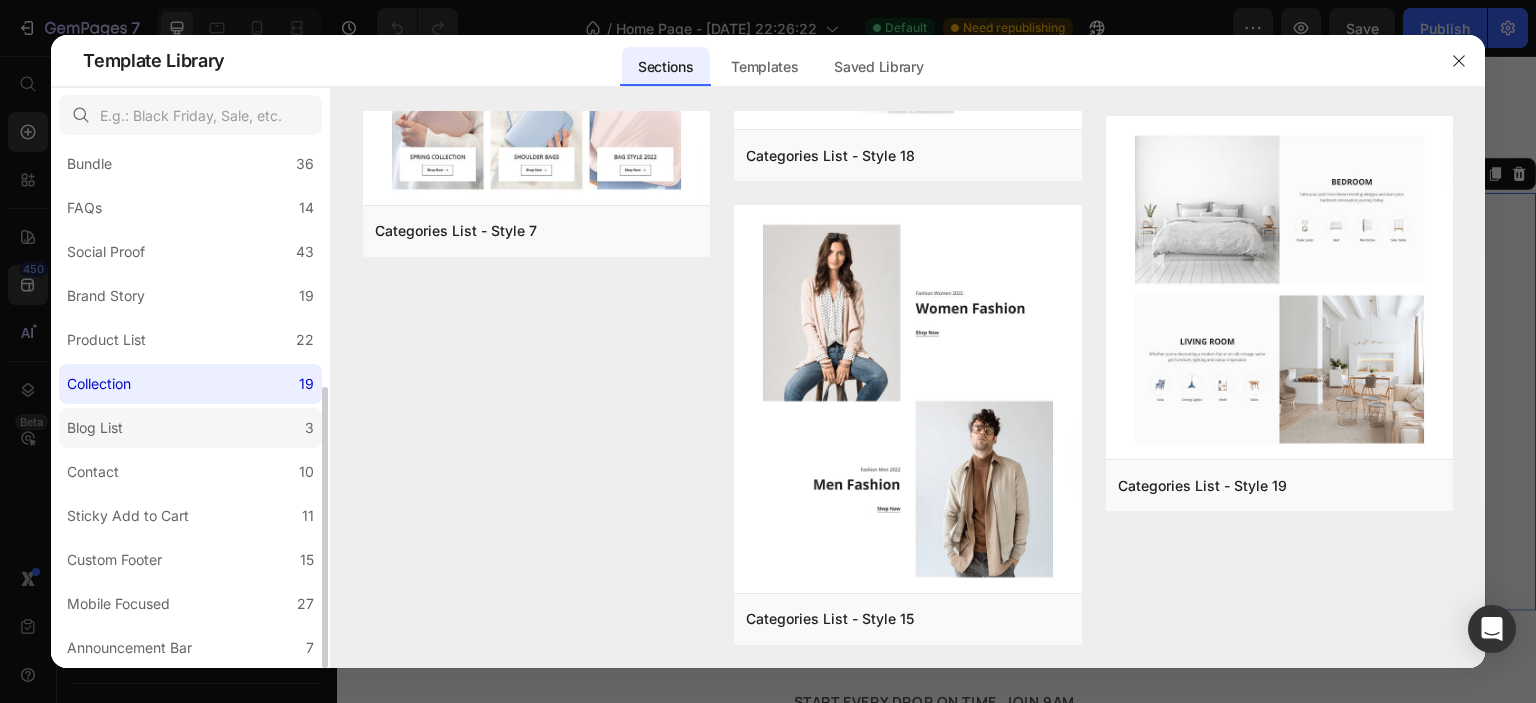 click on "Blog List 3" 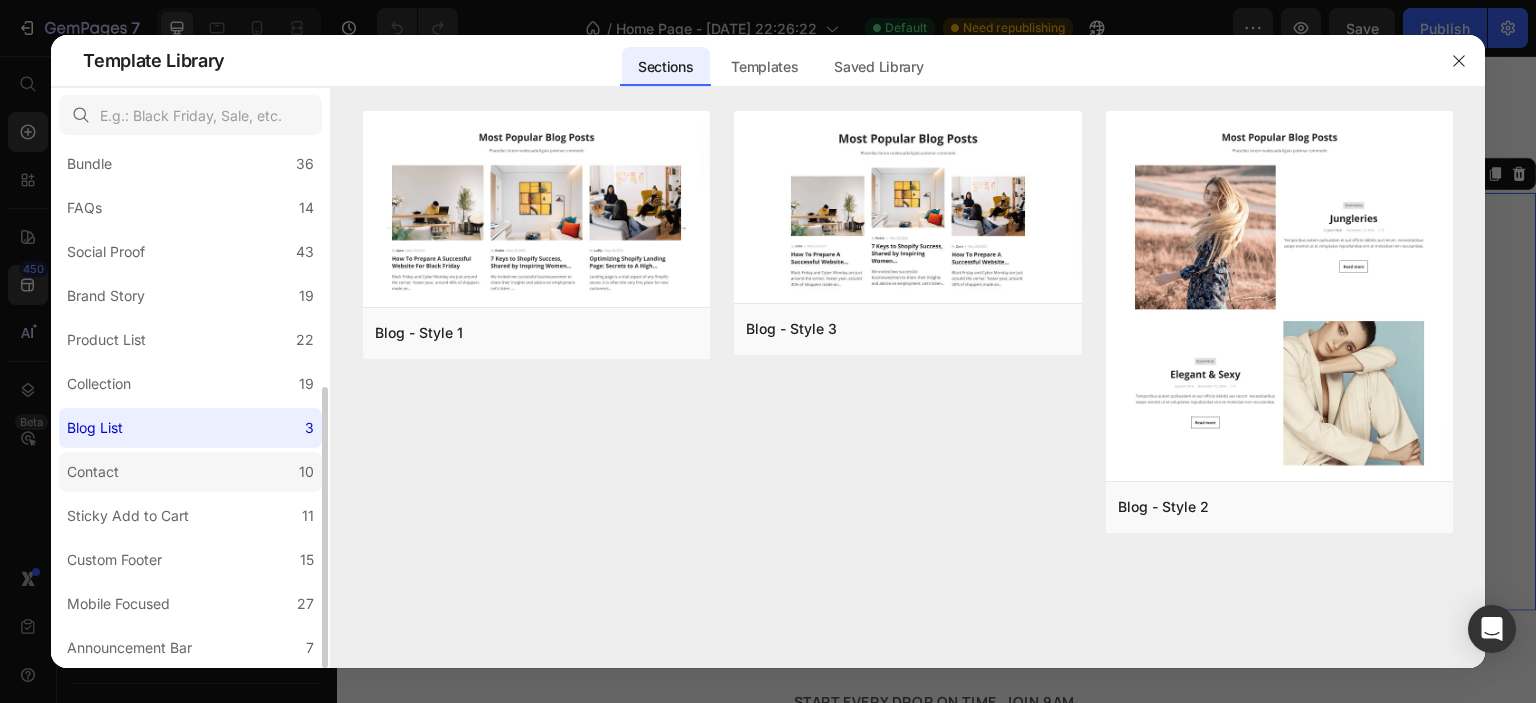 click on "Contact 10" 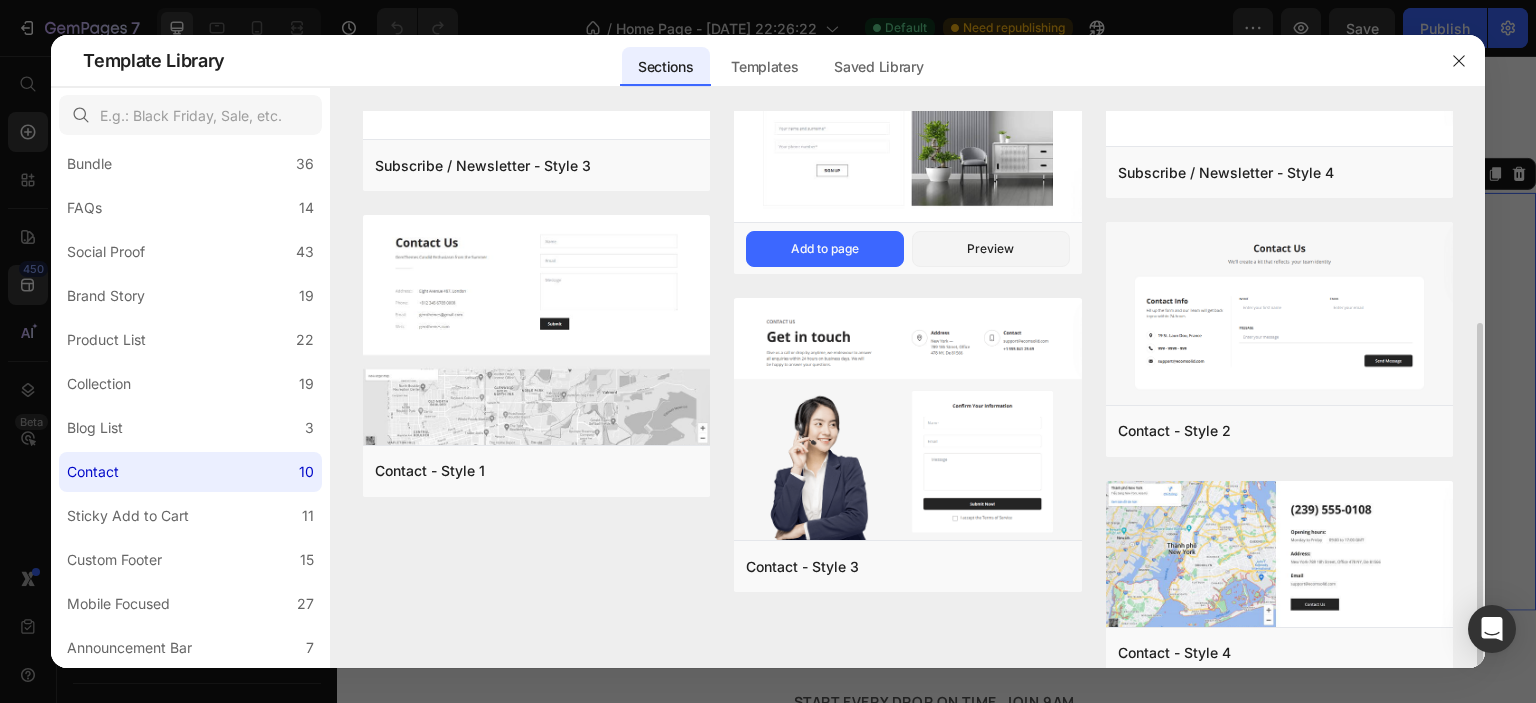 scroll, scrollTop: 314, scrollLeft: 0, axis: vertical 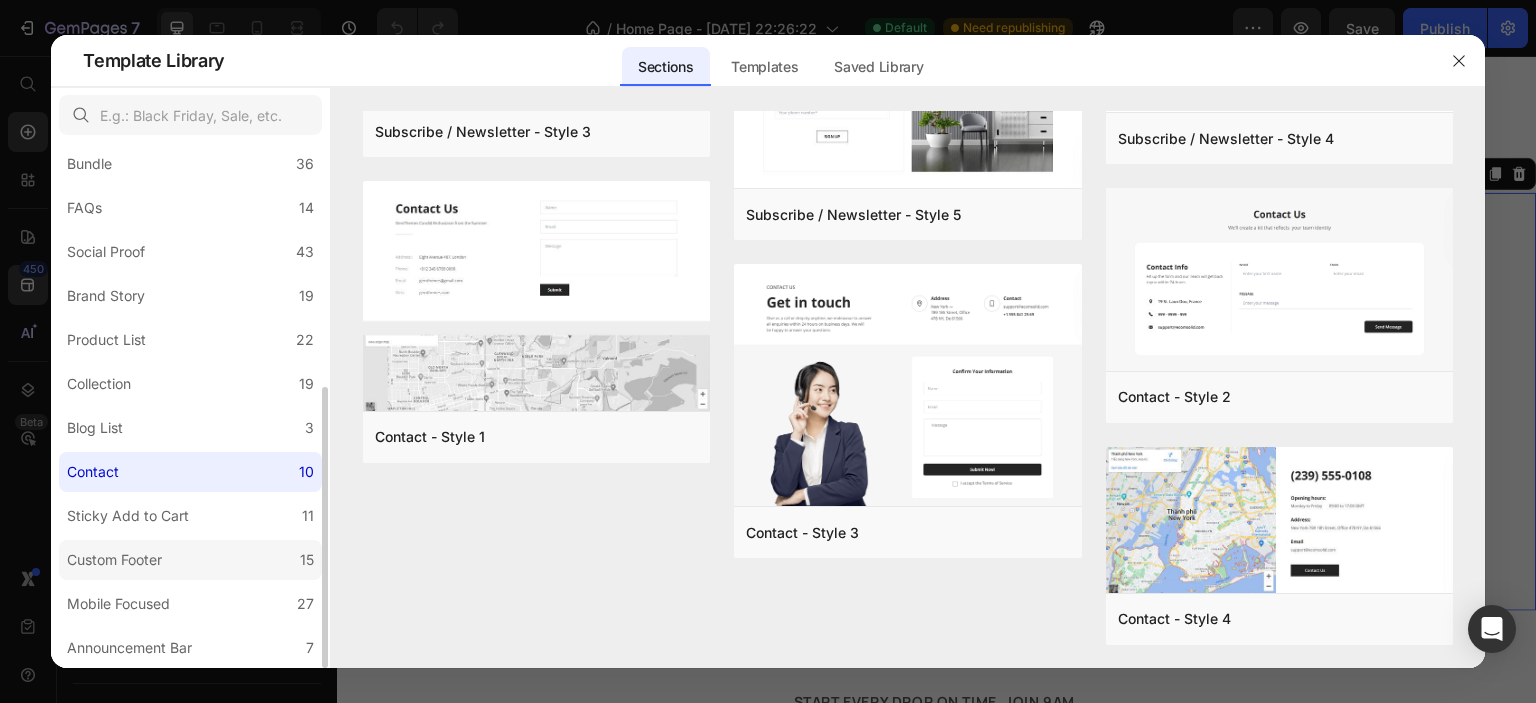 click on "Custom Footer 15" 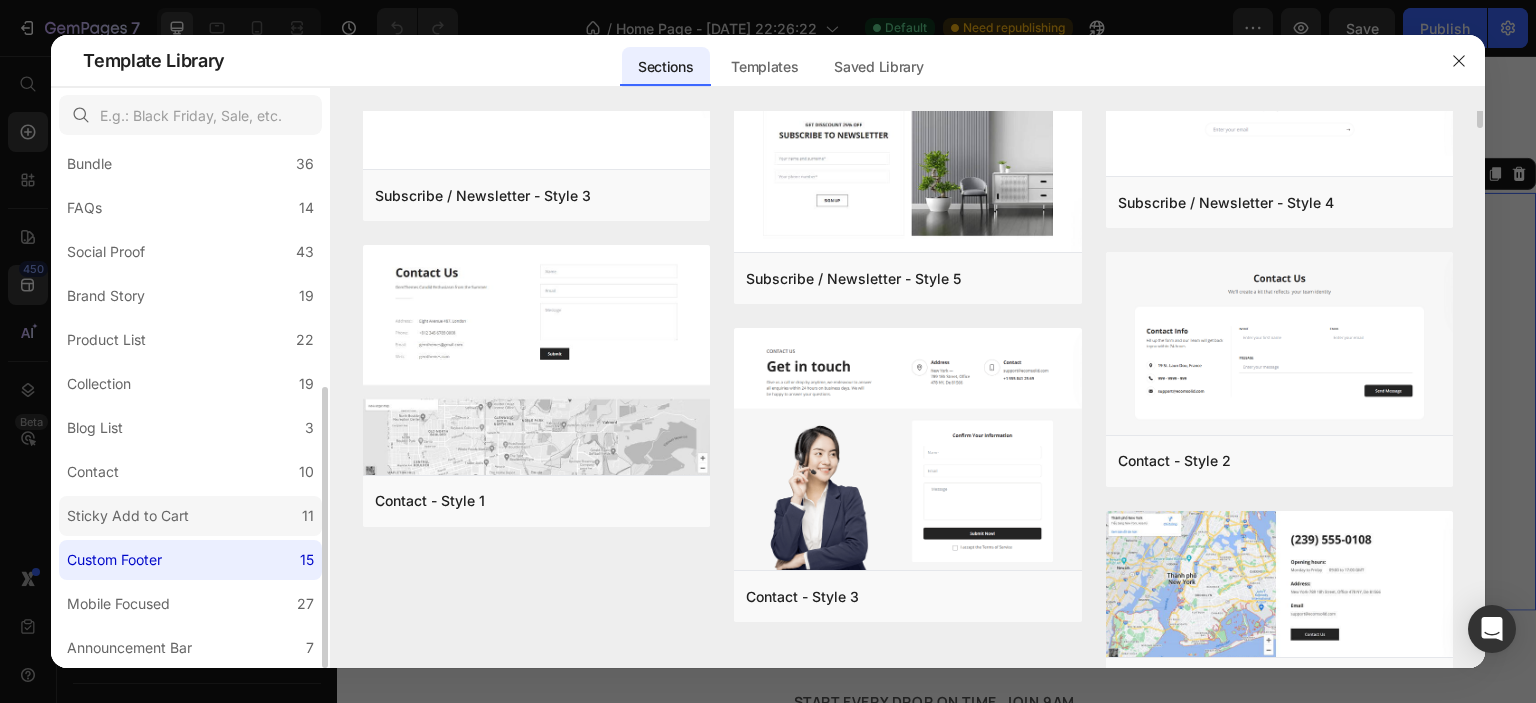 scroll, scrollTop: 0, scrollLeft: 0, axis: both 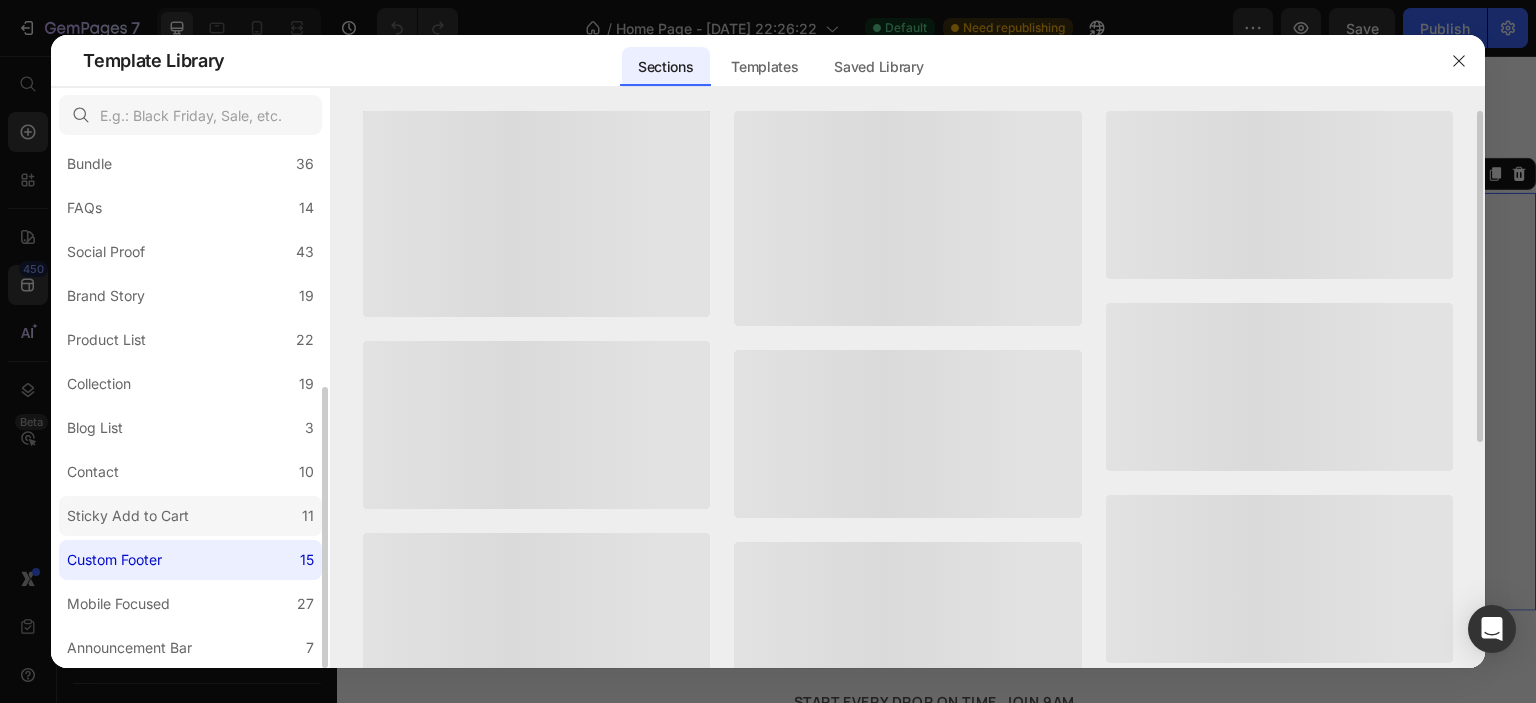 click on "Sticky Add to Cart 11" 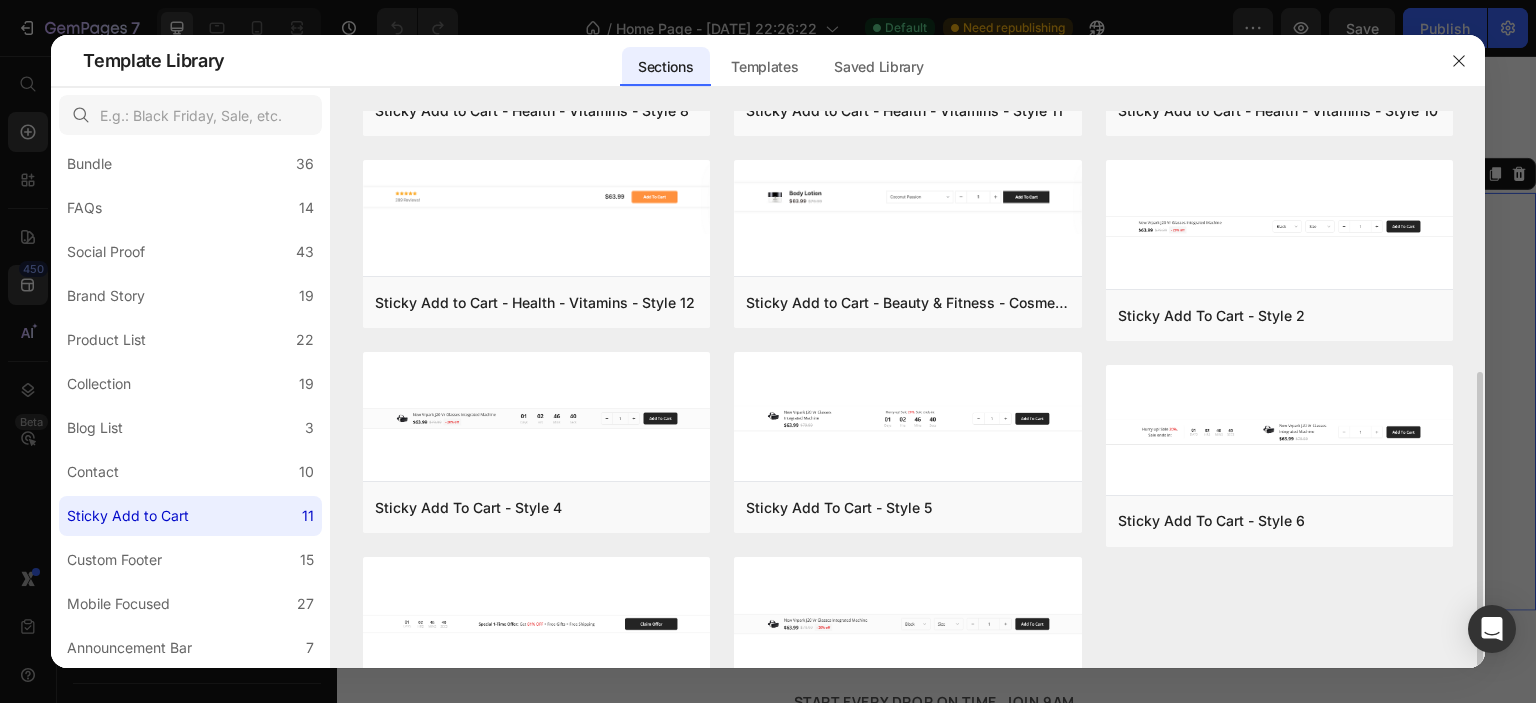 scroll, scrollTop: 237, scrollLeft: 0, axis: vertical 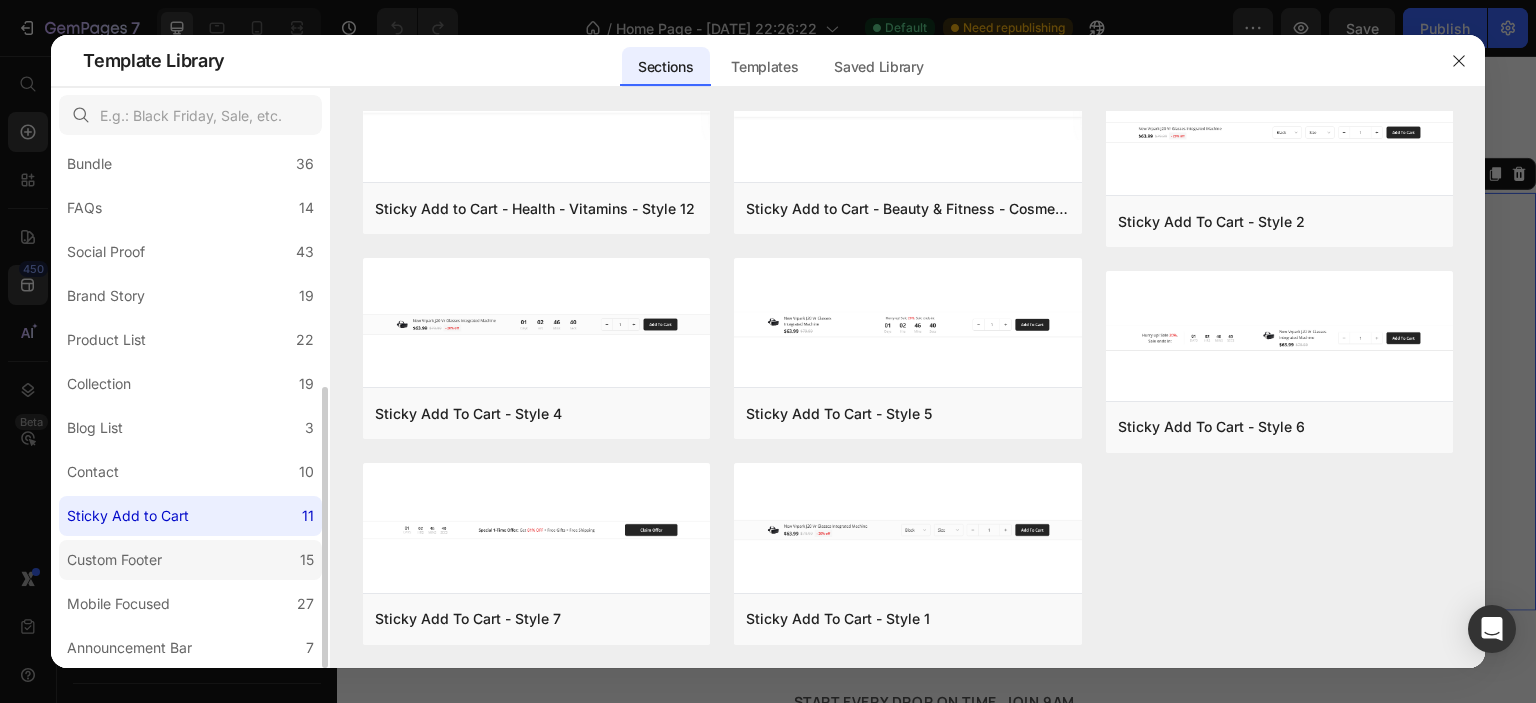 click on "Custom Footer 15" 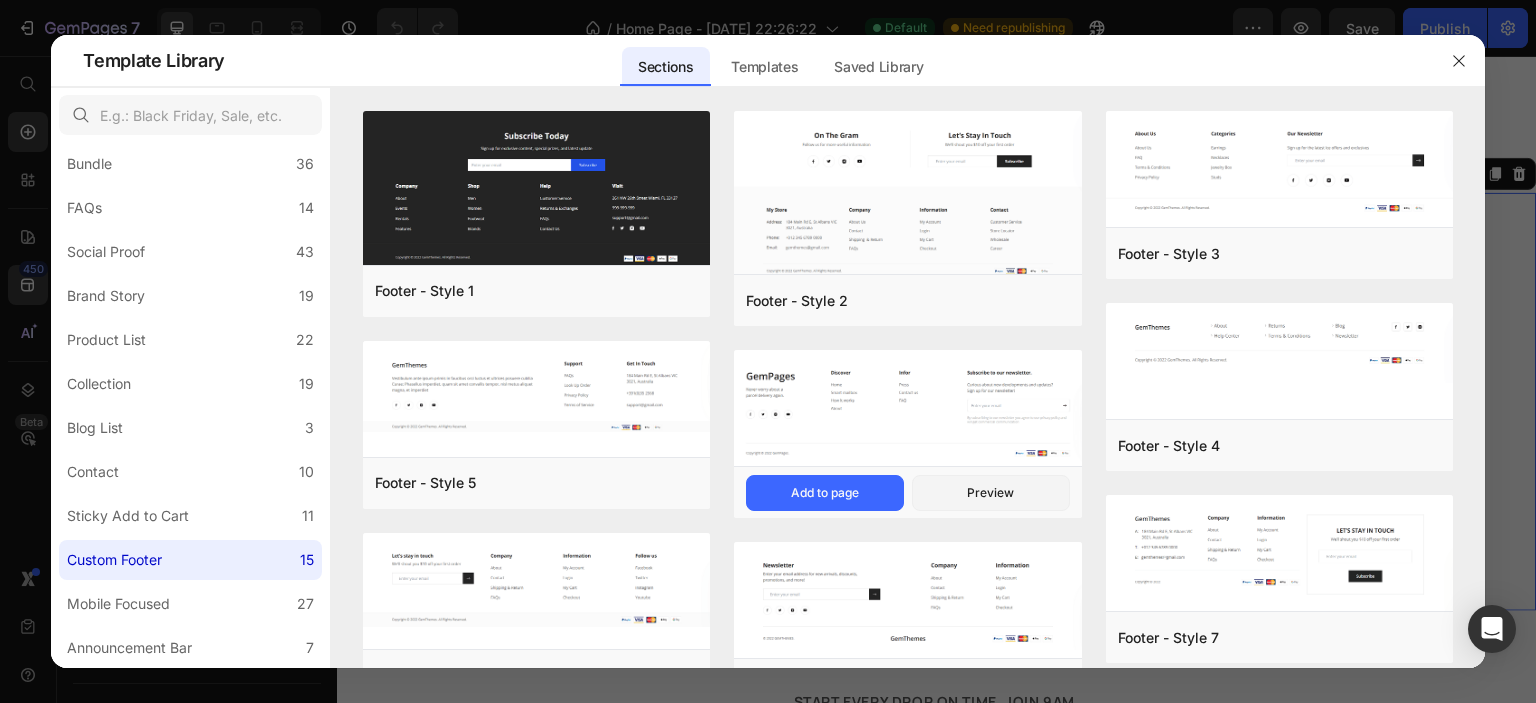 scroll, scrollTop: 516, scrollLeft: 0, axis: vertical 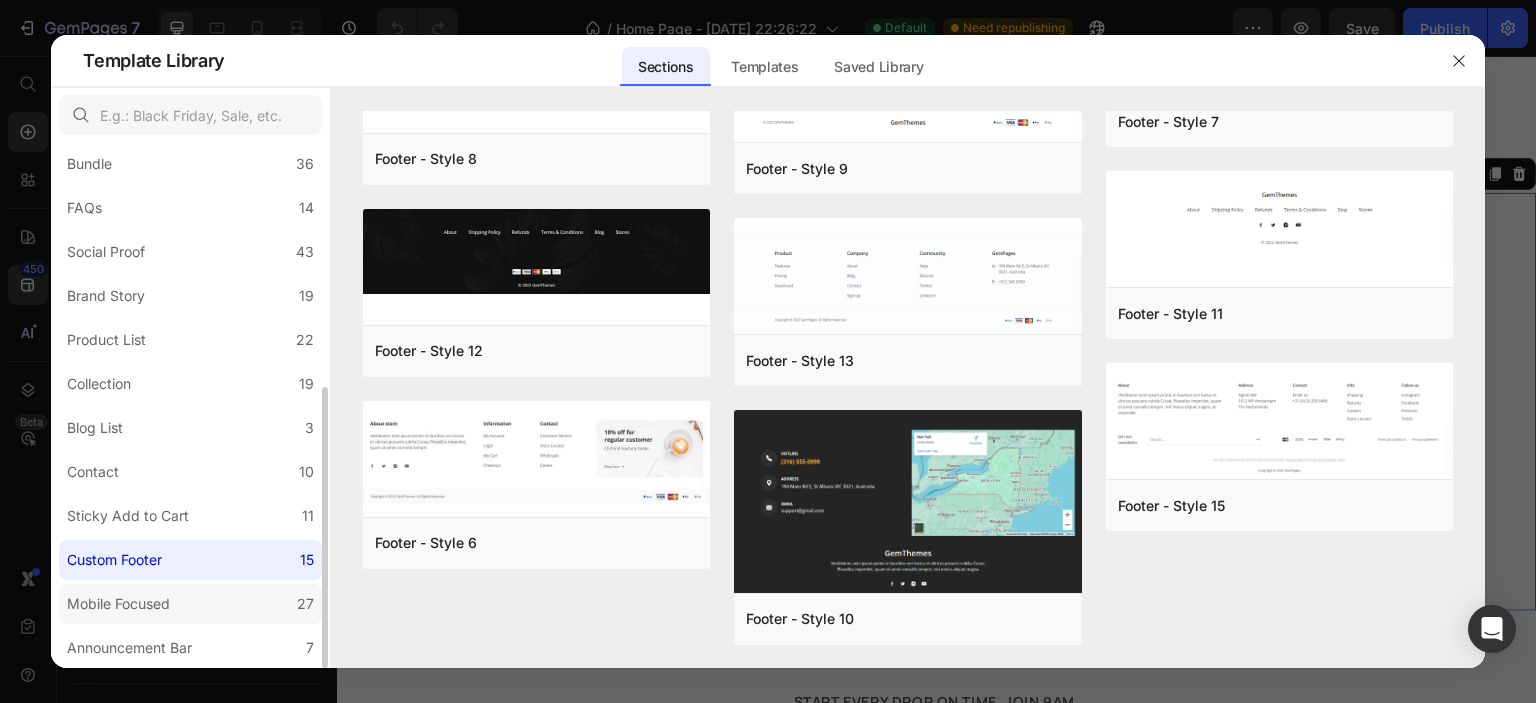 click on "Mobile Focused" at bounding box center [118, 604] 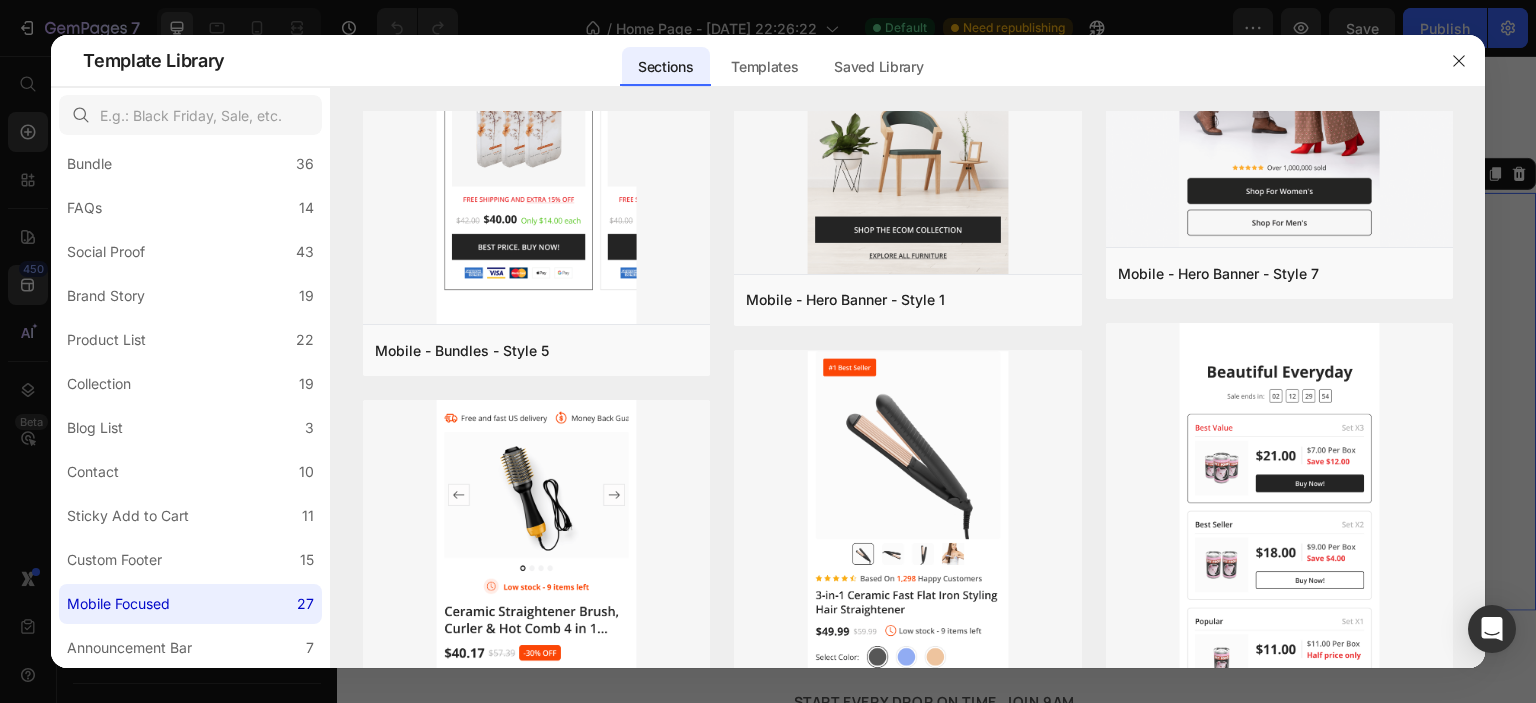scroll, scrollTop: 3600, scrollLeft: 0, axis: vertical 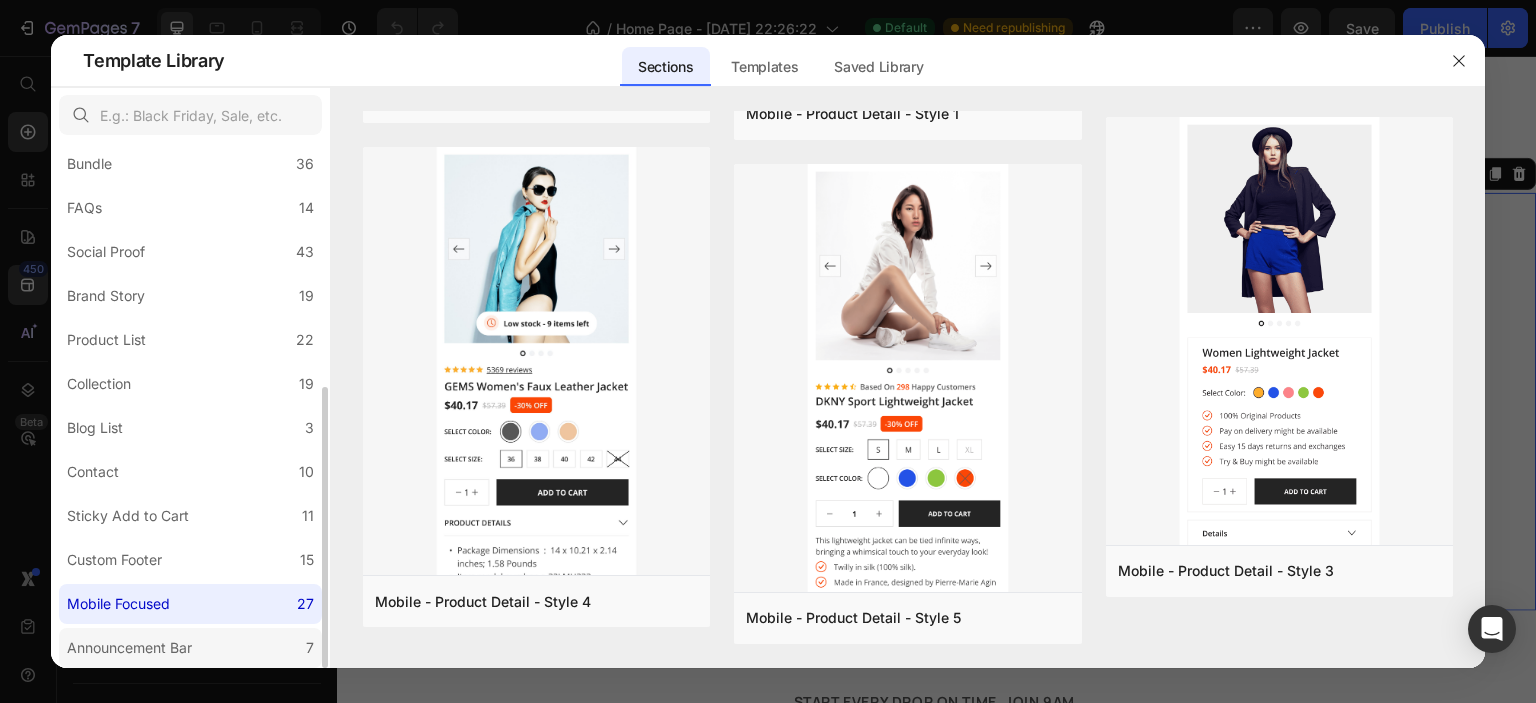 click on "Announcement Bar" at bounding box center (129, 648) 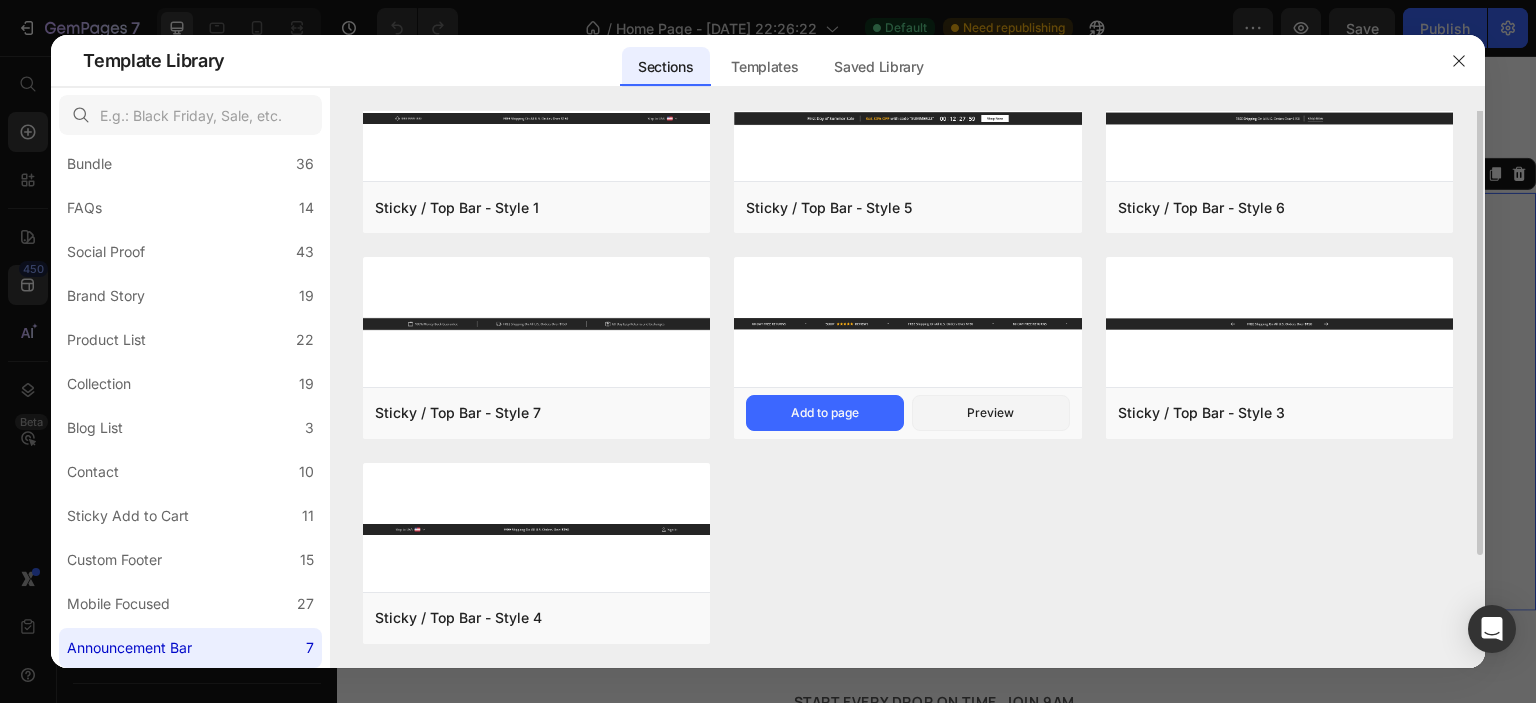 scroll, scrollTop: 0, scrollLeft: 0, axis: both 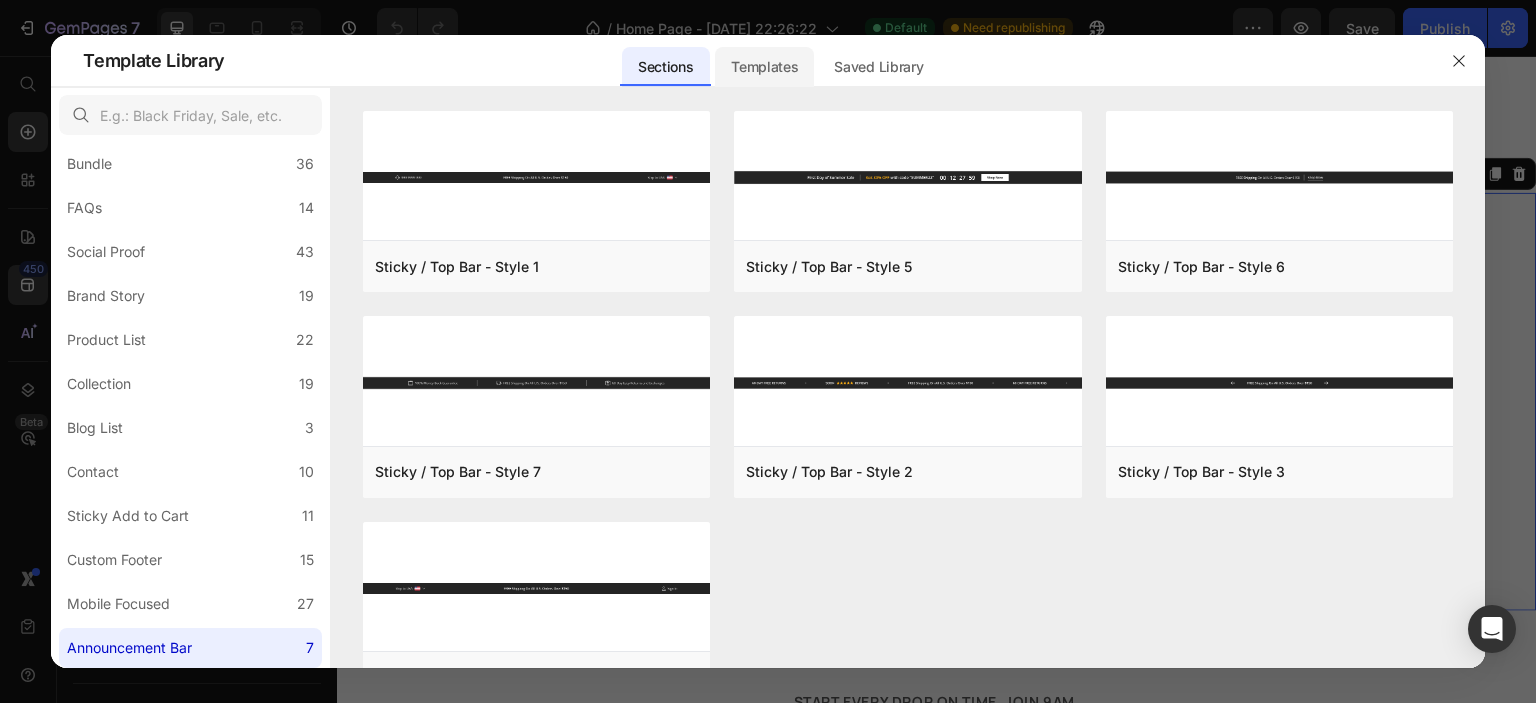 click on "Templates" 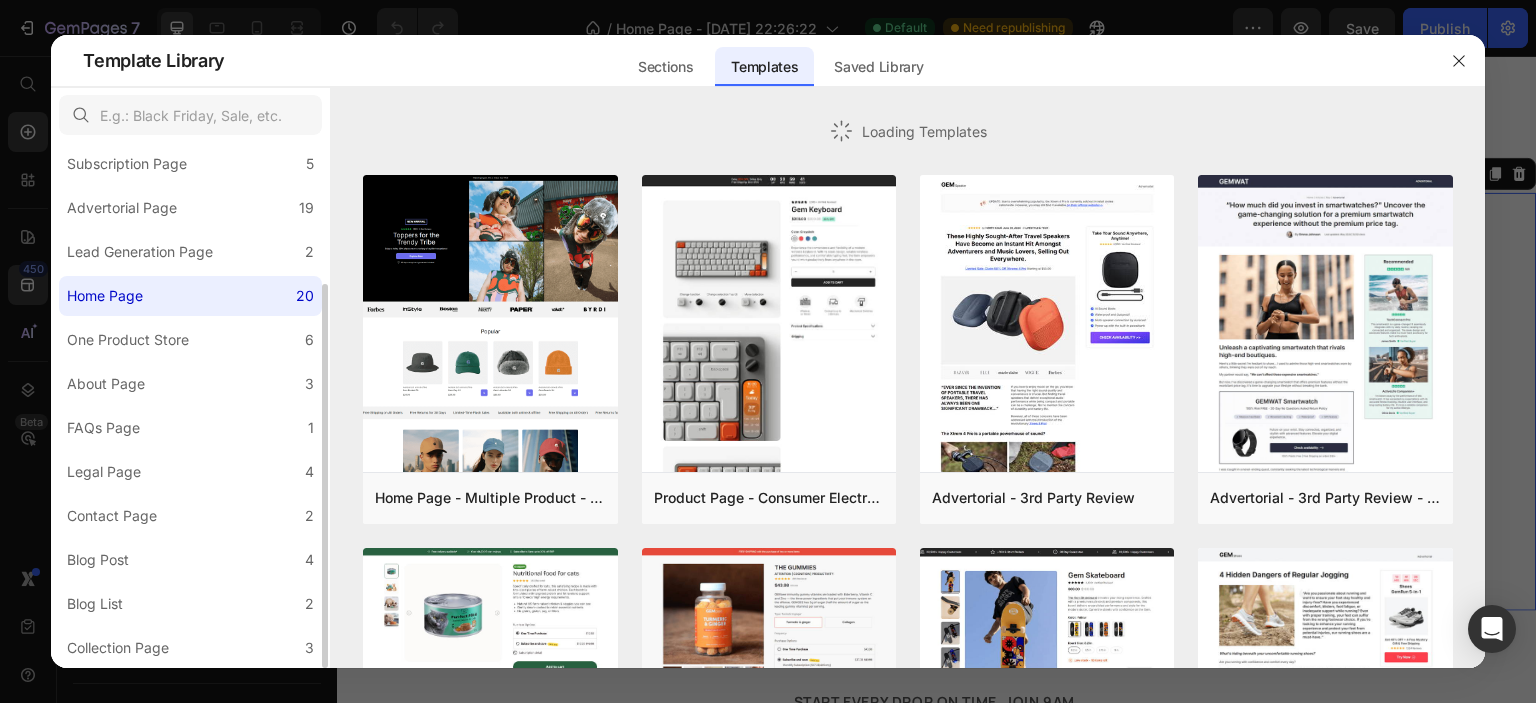 scroll, scrollTop: 191, scrollLeft: 0, axis: vertical 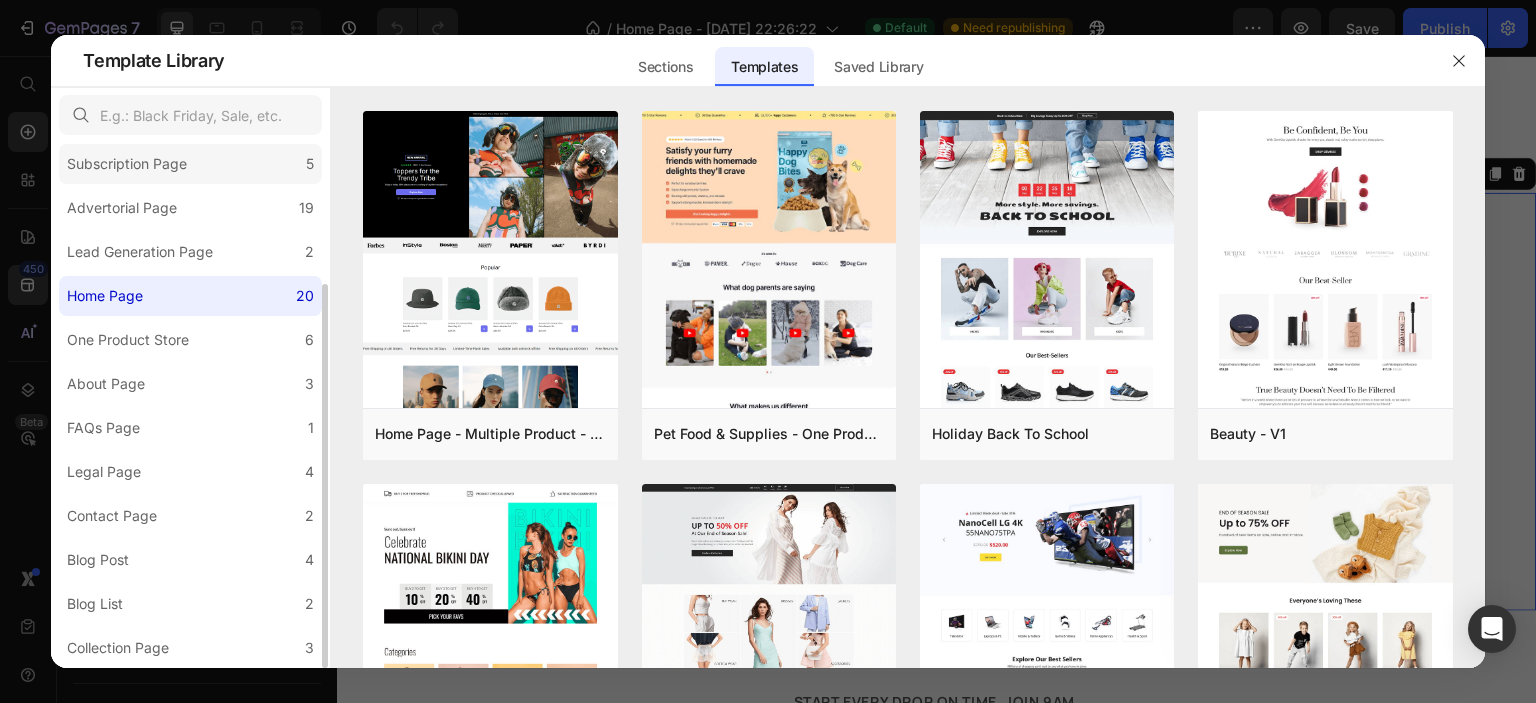 click on "Subscription Page 5" 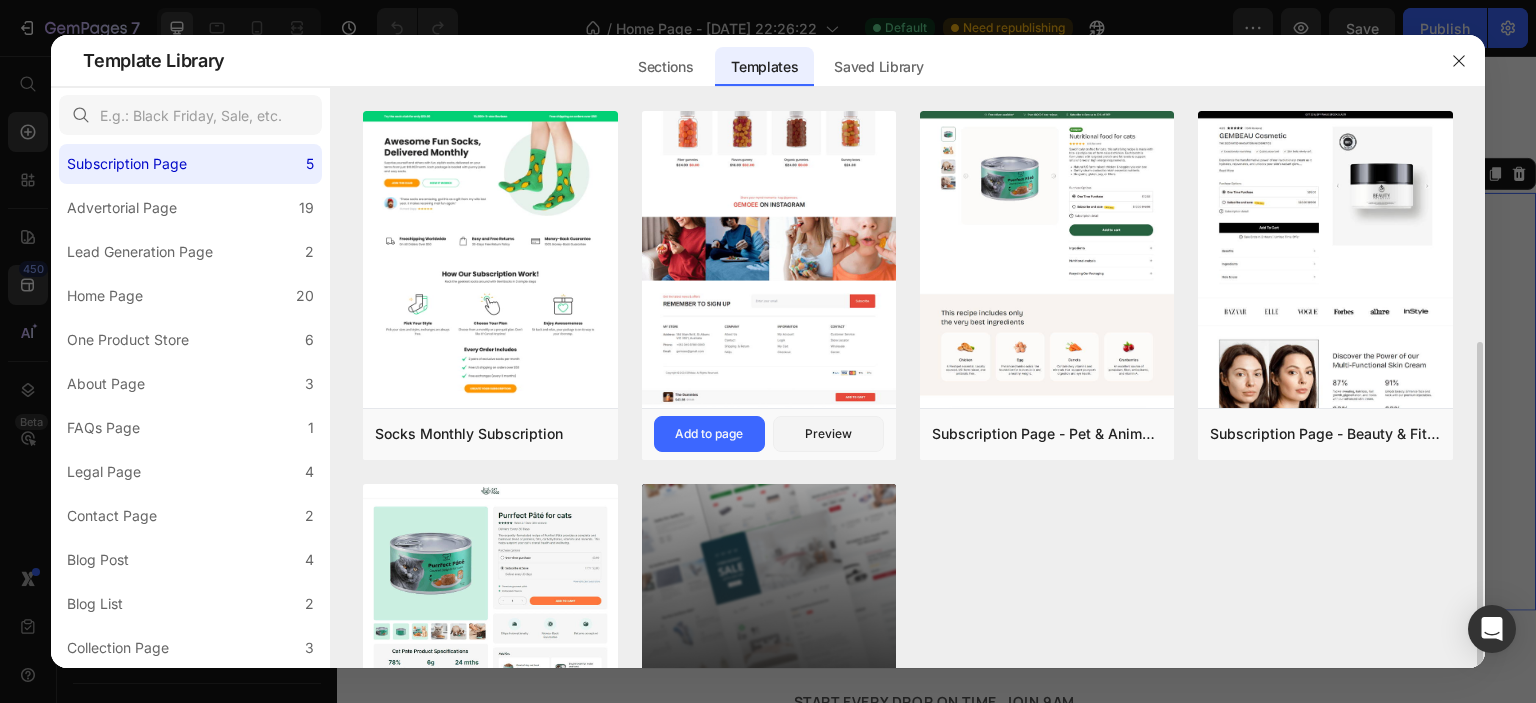 scroll, scrollTop: 188, scrollLeft: 0, axis: vertical 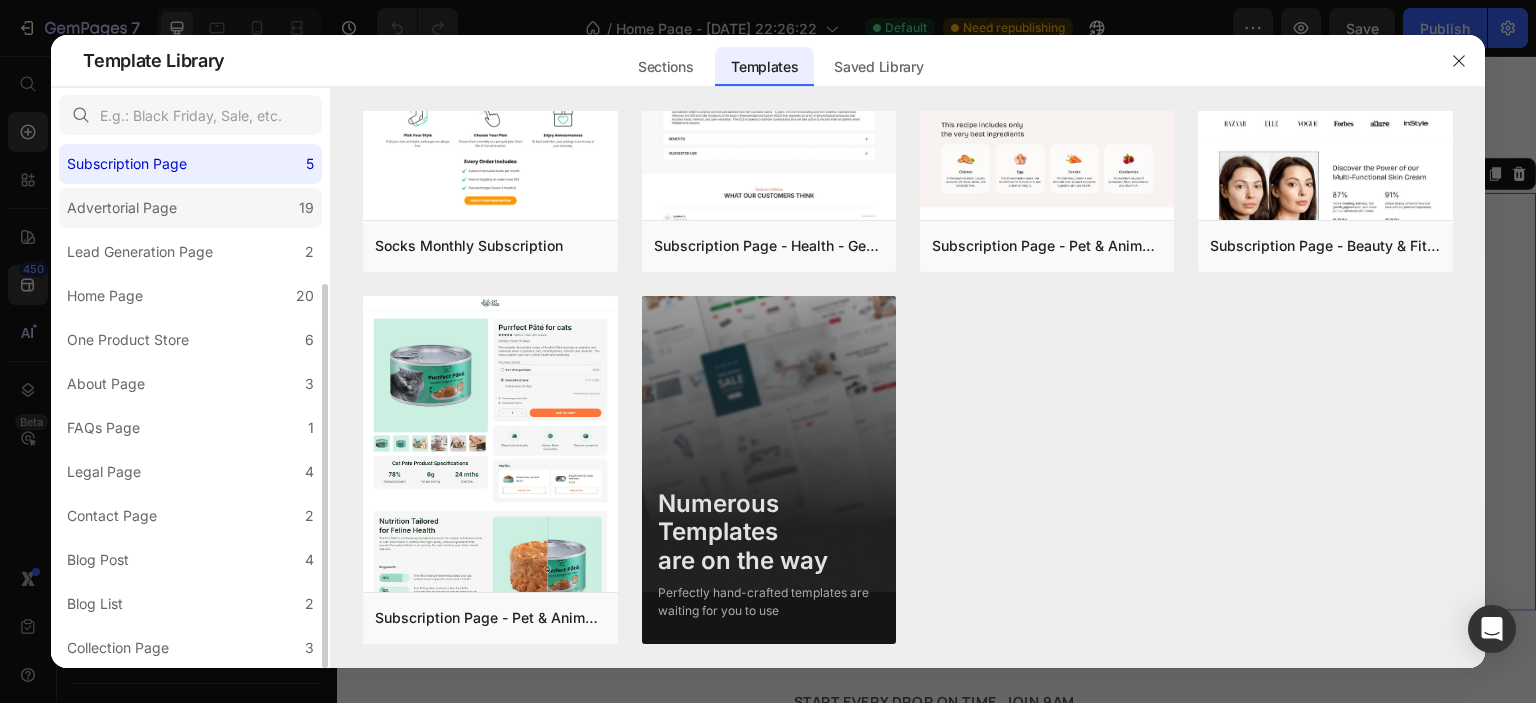 click on "Advertorial Page" at bounding box center [122, 208] 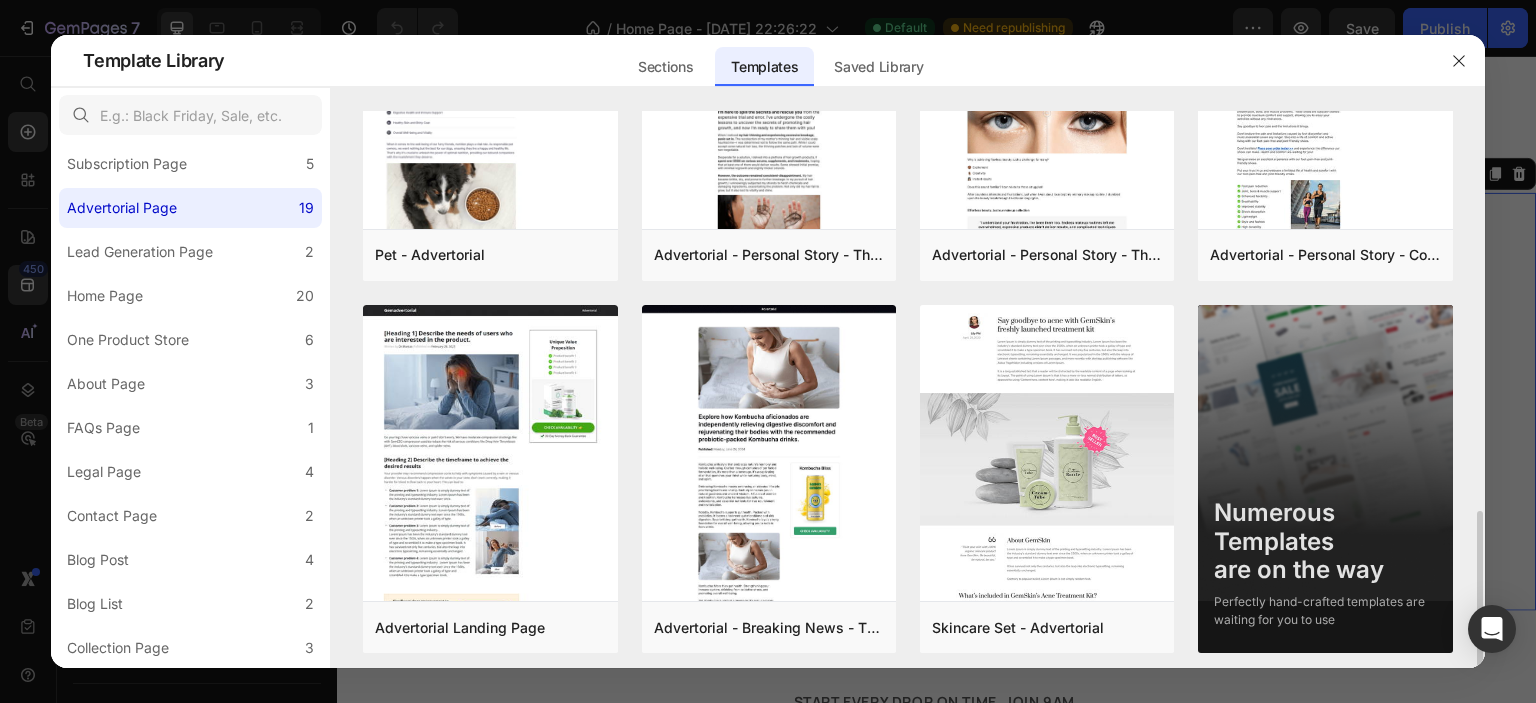 scroll, scrollTop: 1305, scrollLeft: 0, axis: vertical 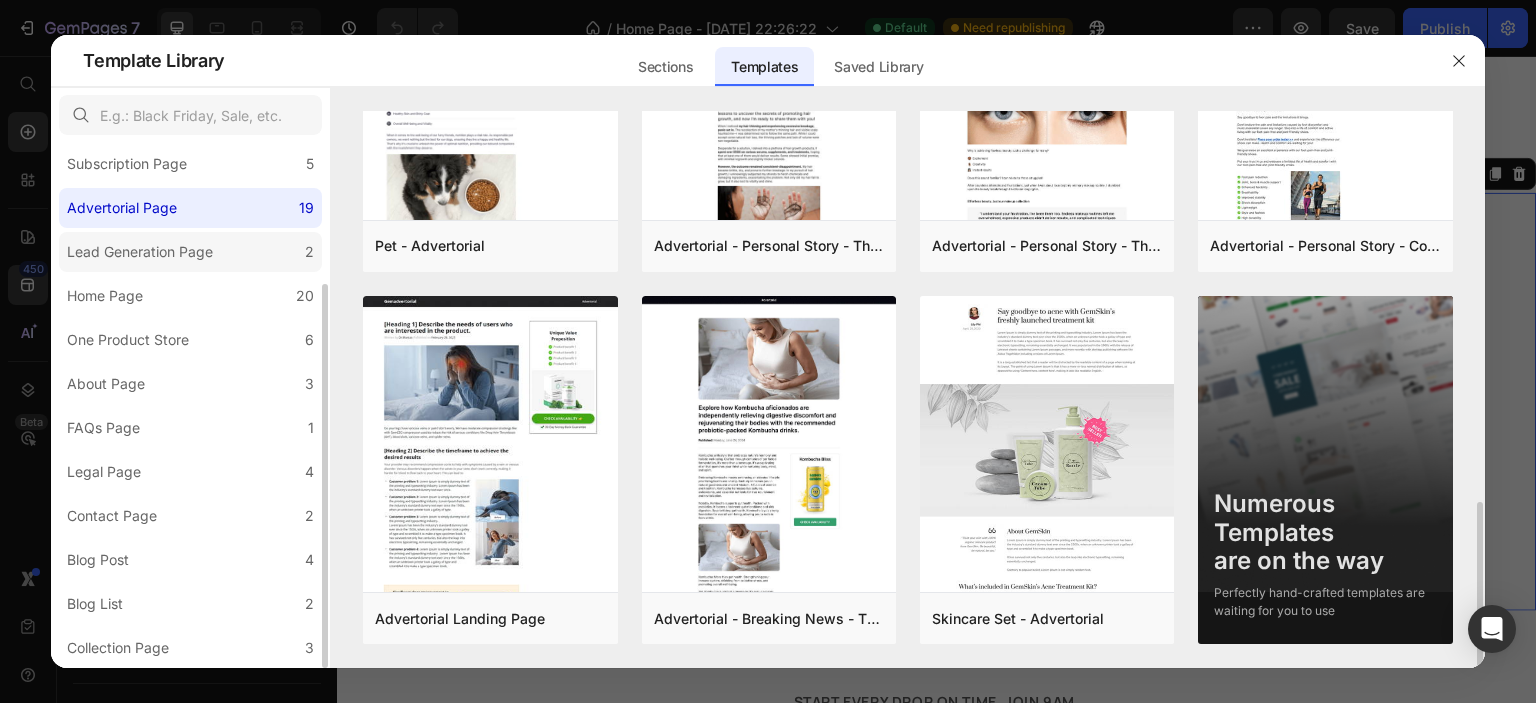 click on "Lead Generation Page" at bounding box center [140, 252] 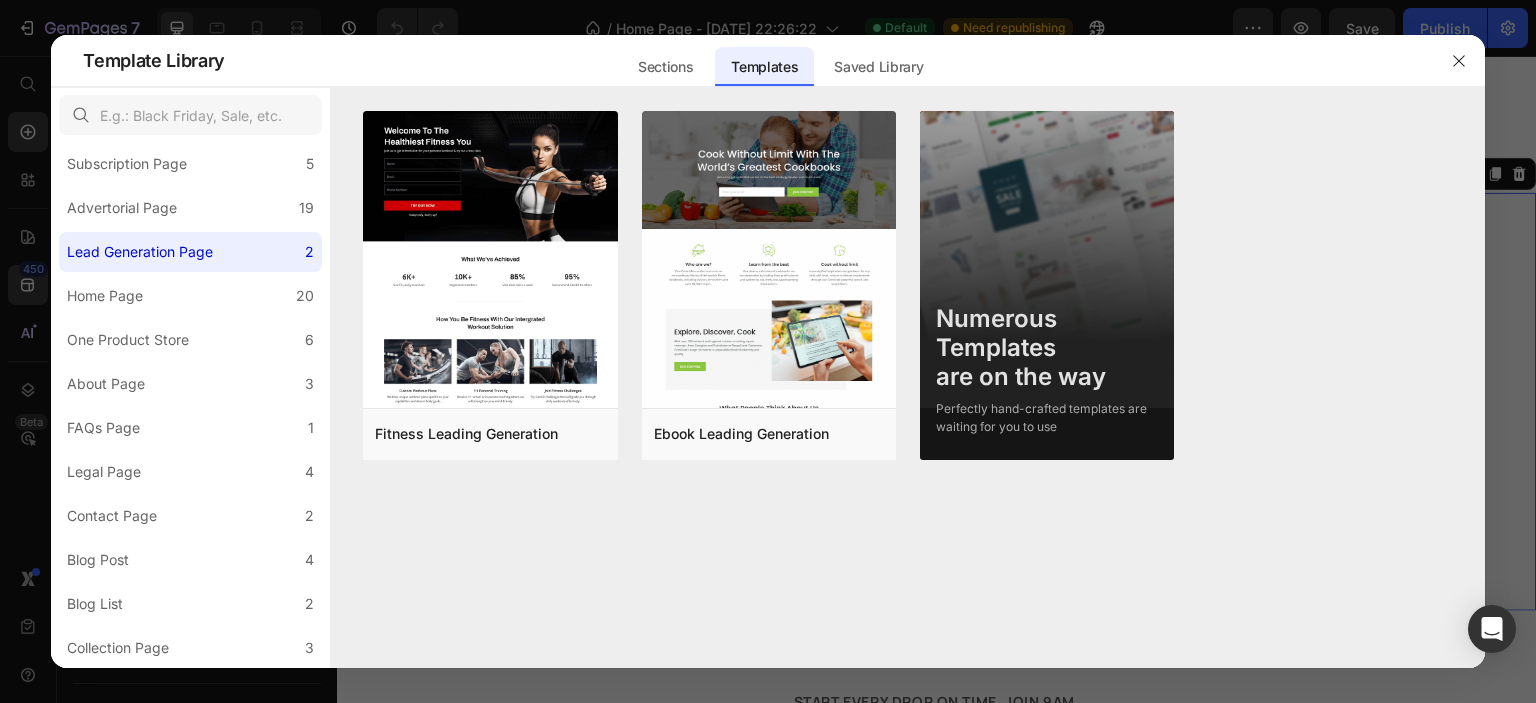 scroll, scrollTop: 0, scrollLeft: 0, axis: both 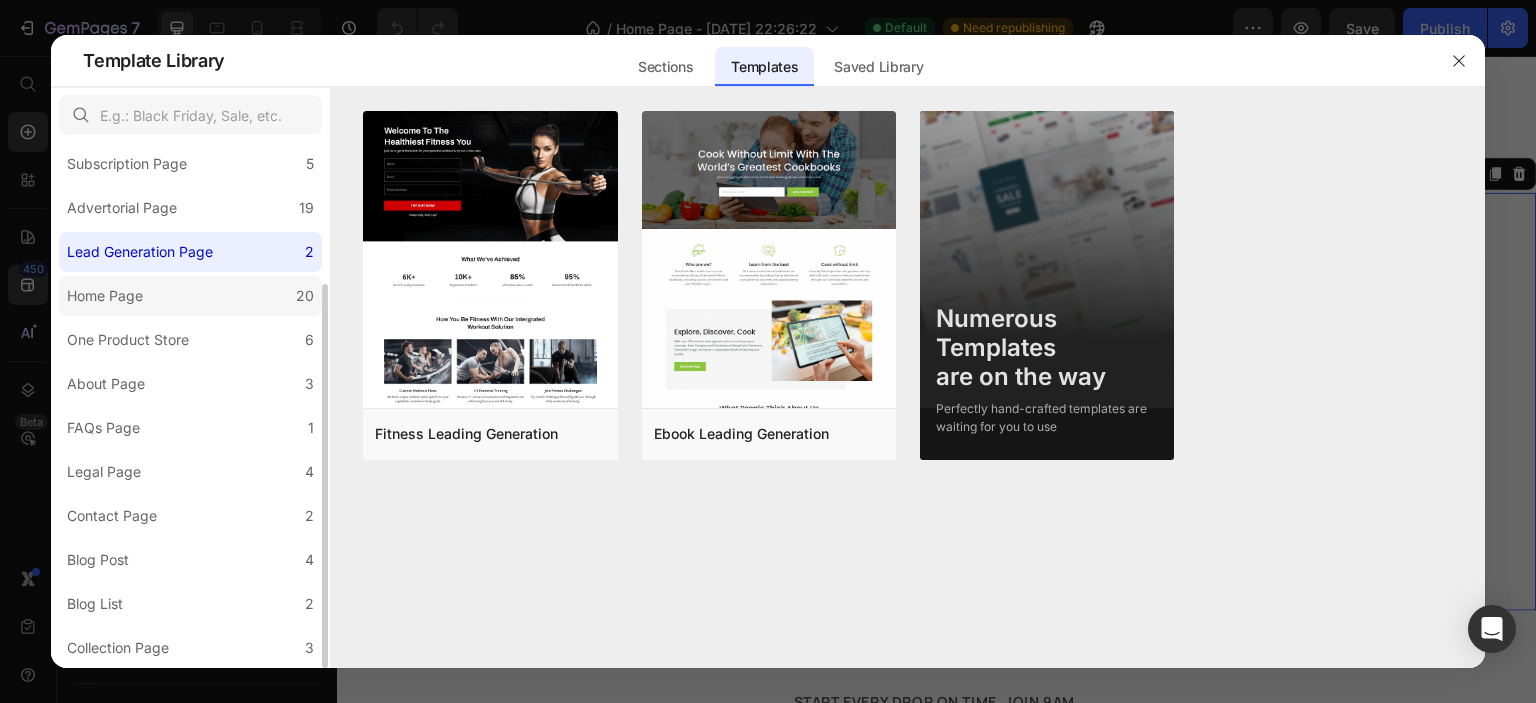 click on "Home Page 20" 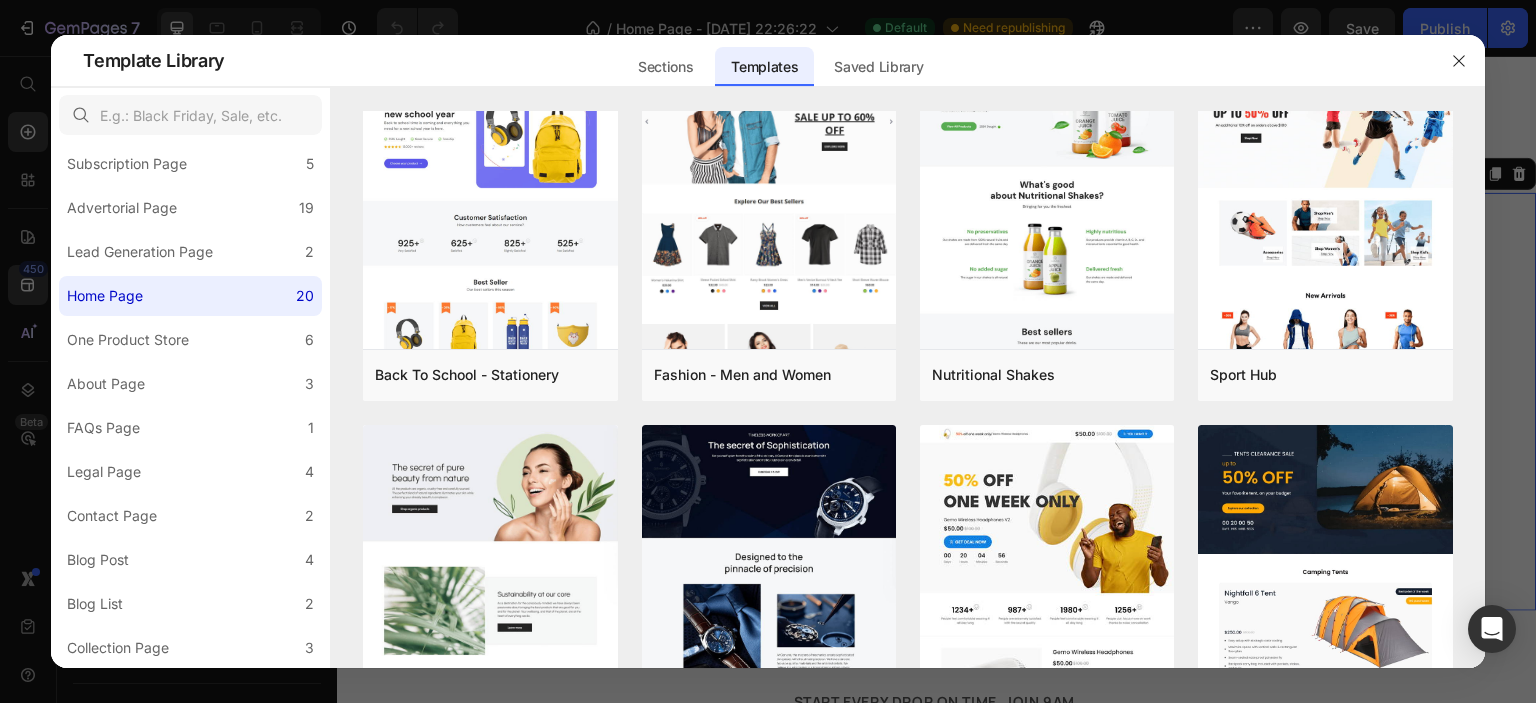 scroll, scrollTop: 1676, scrollLeft: 0, axis: vertical 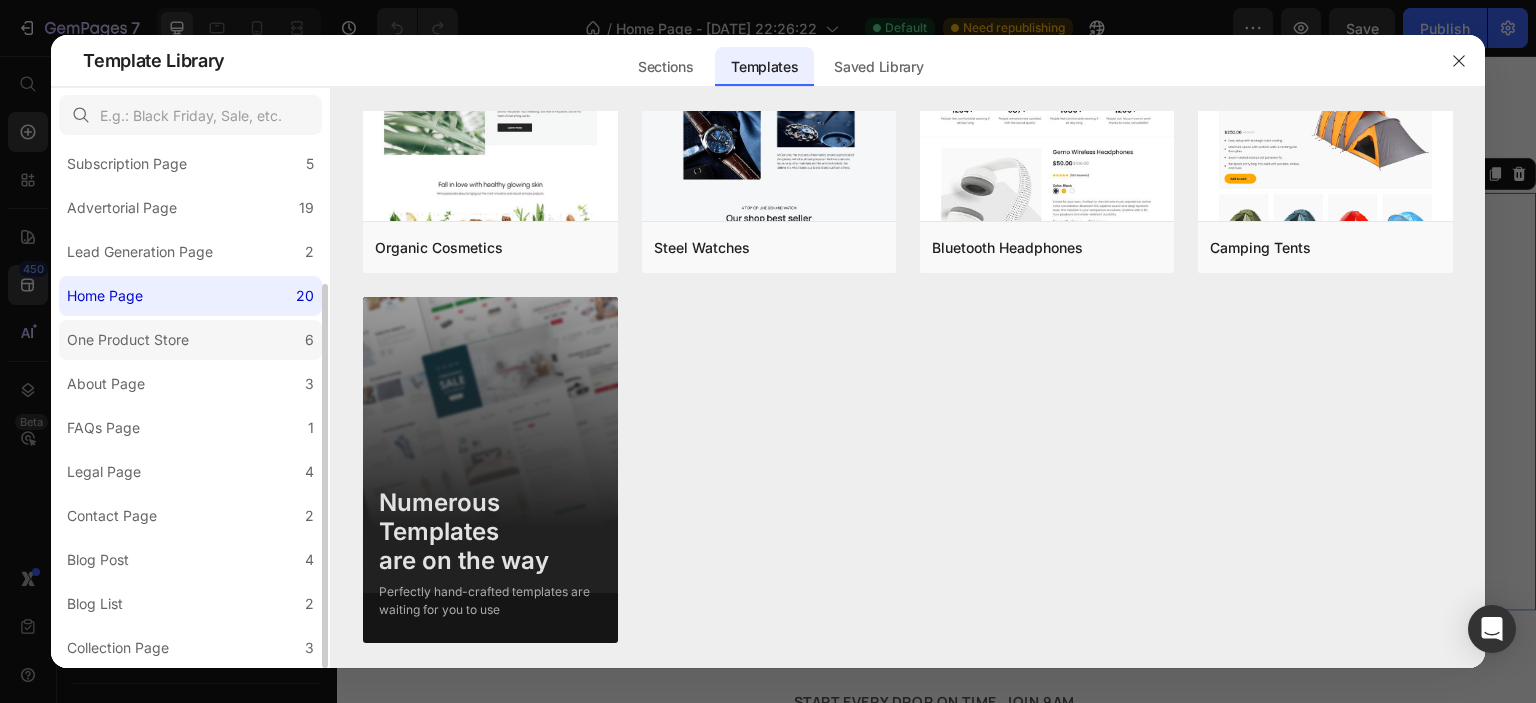 click on "One Product Store" at bounding box center [128, 340] 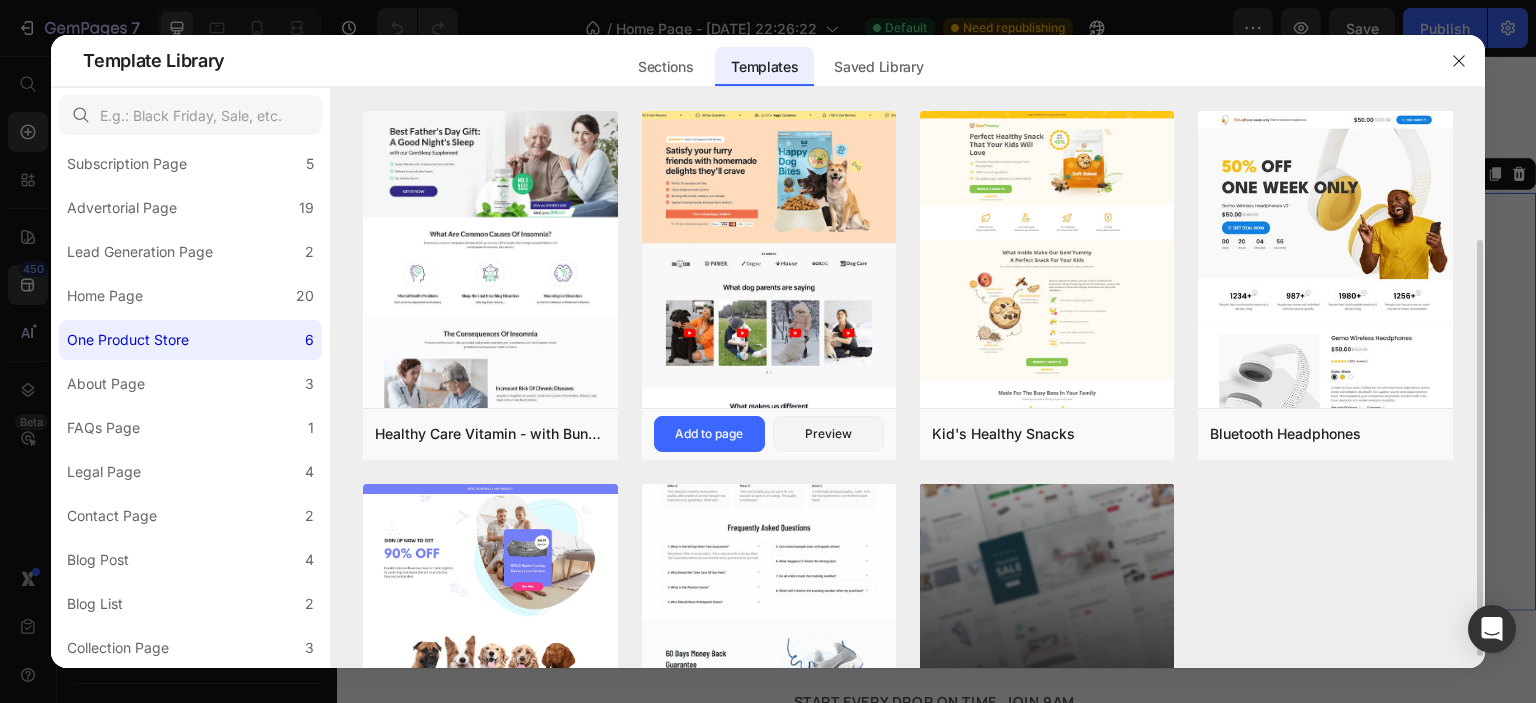 scroll, scrollTop: 188, scrollLeft: 0, axis: vertical 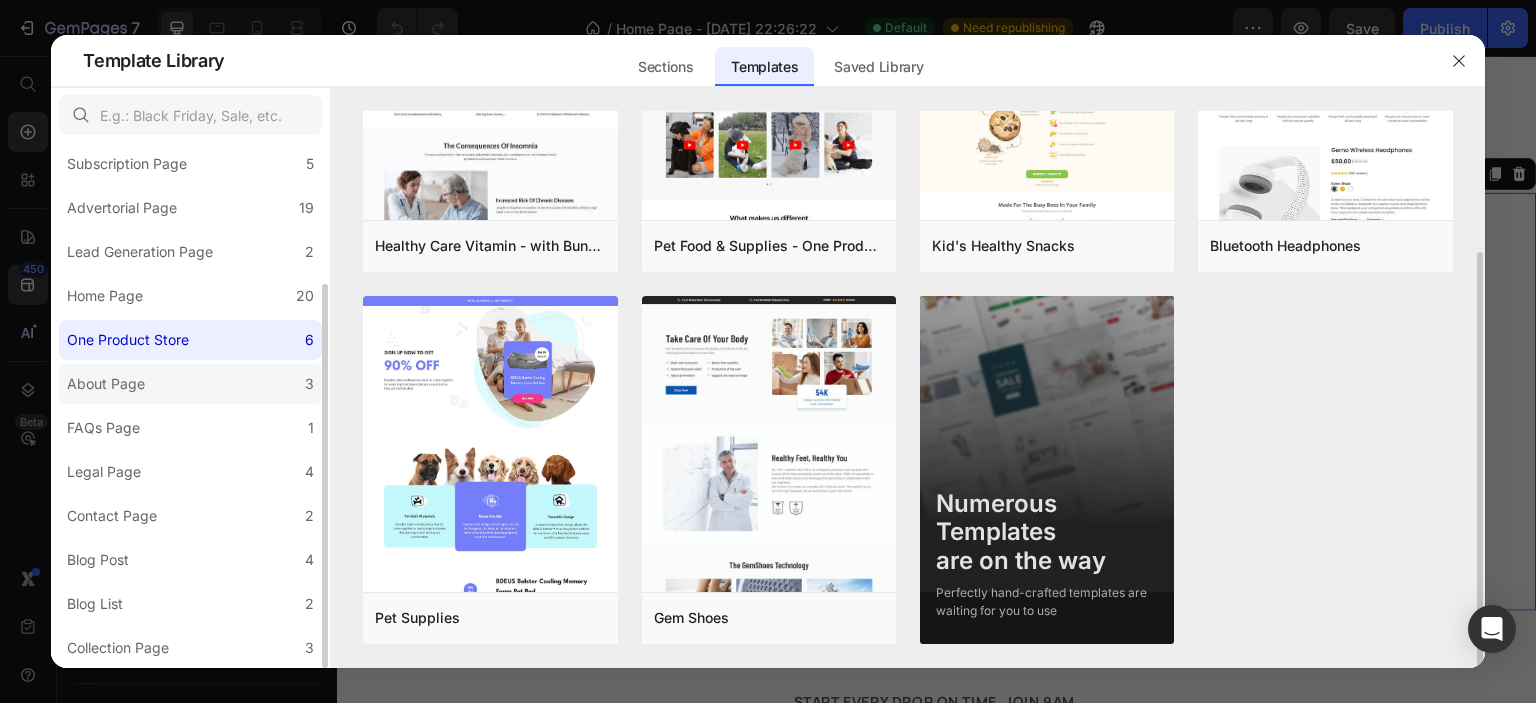 click on "About Page 3" 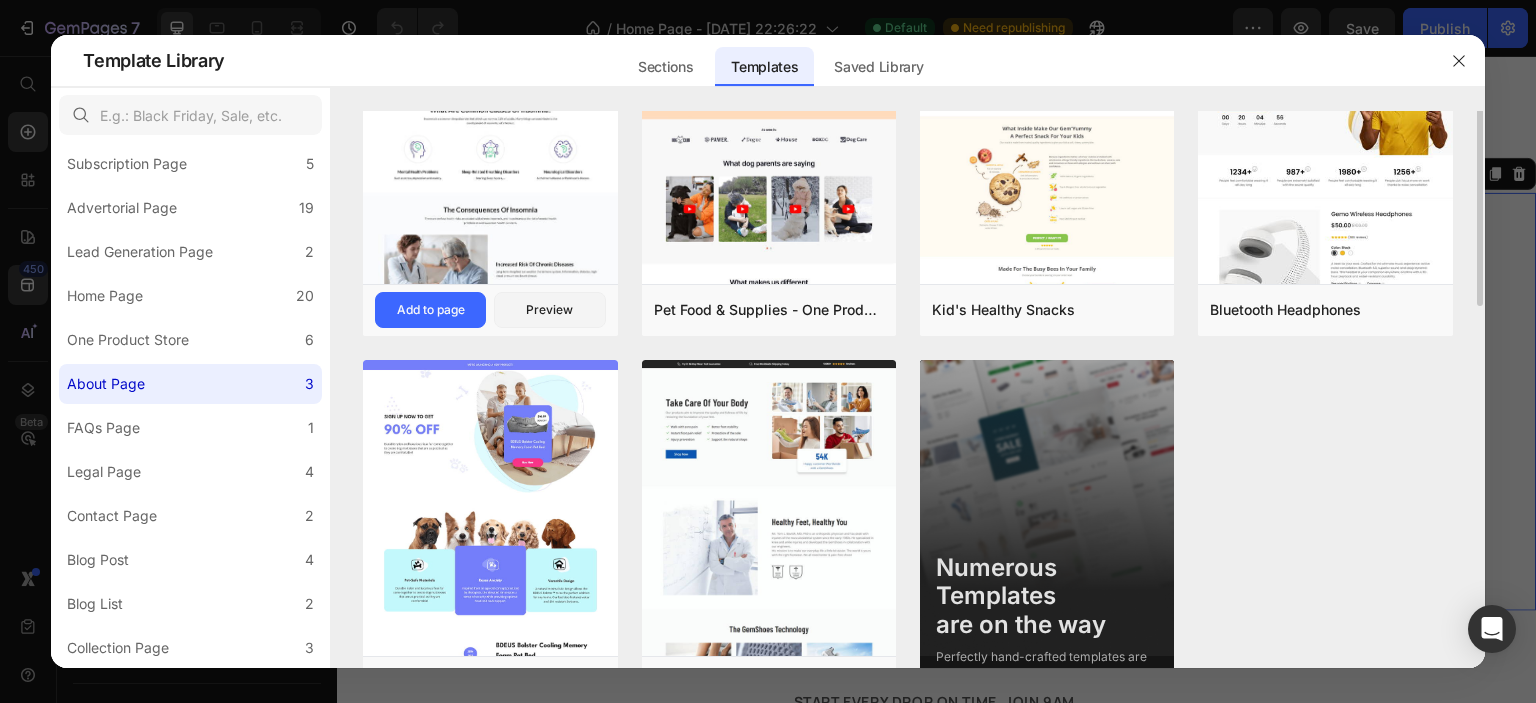 scroll, scrollTop: 0, scrollLeft: 0, axis: both 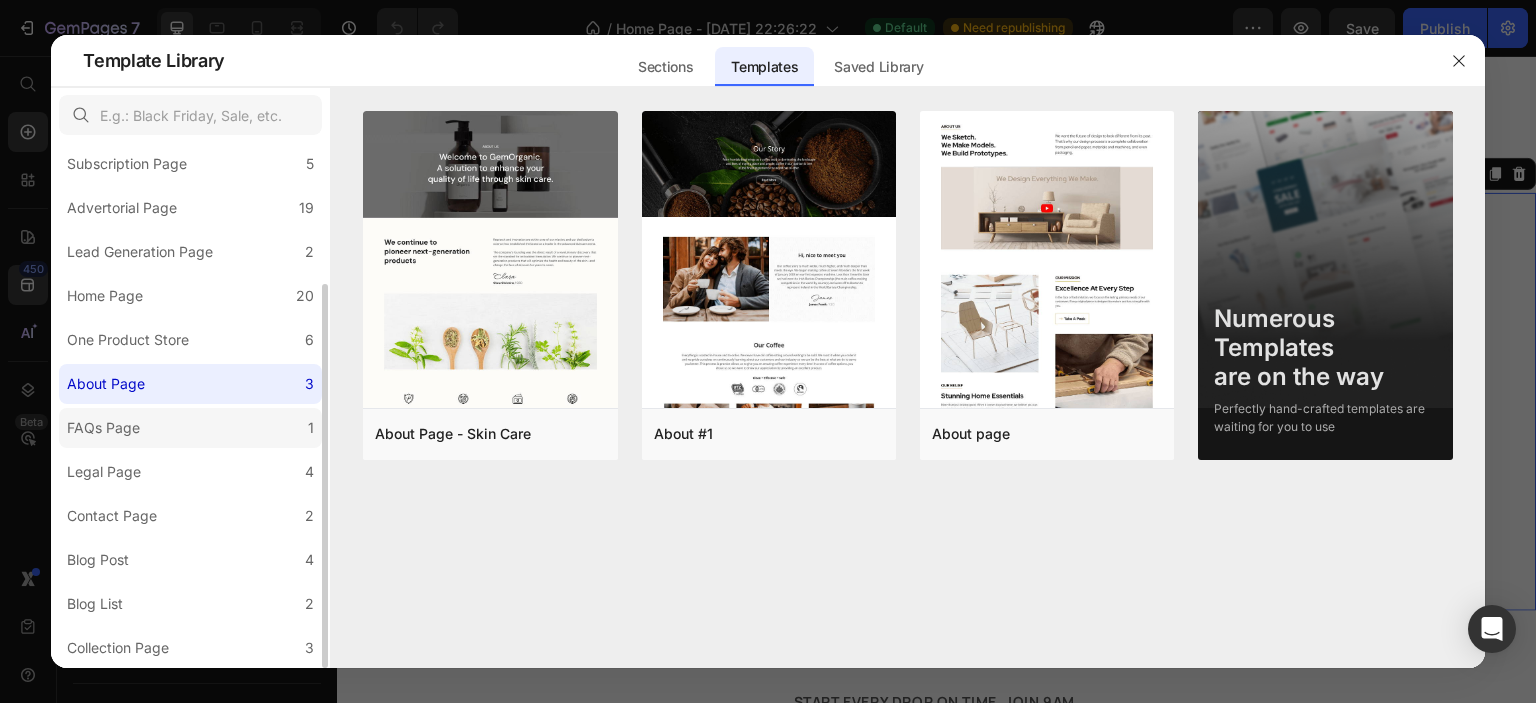 click on "FAQs Page 1" 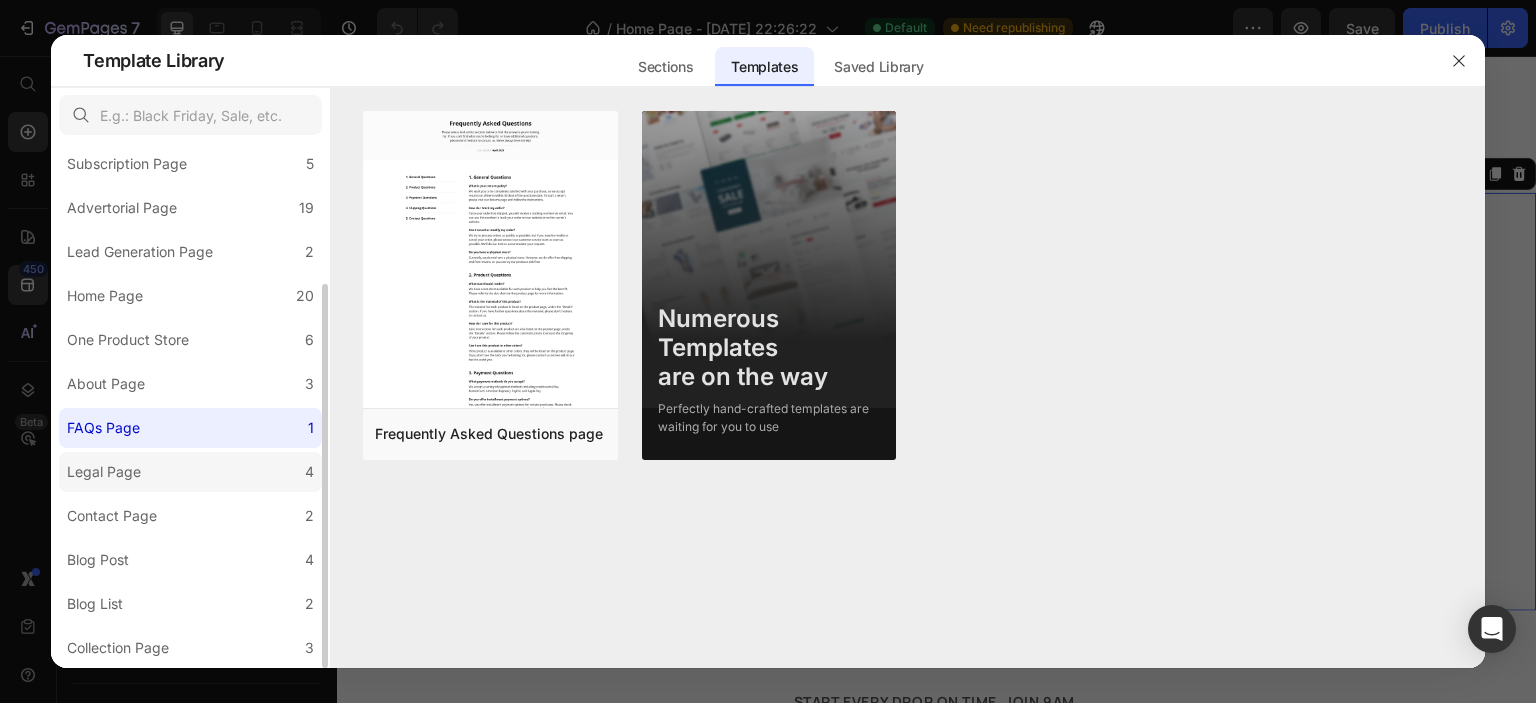 click on "Legal Page 4" 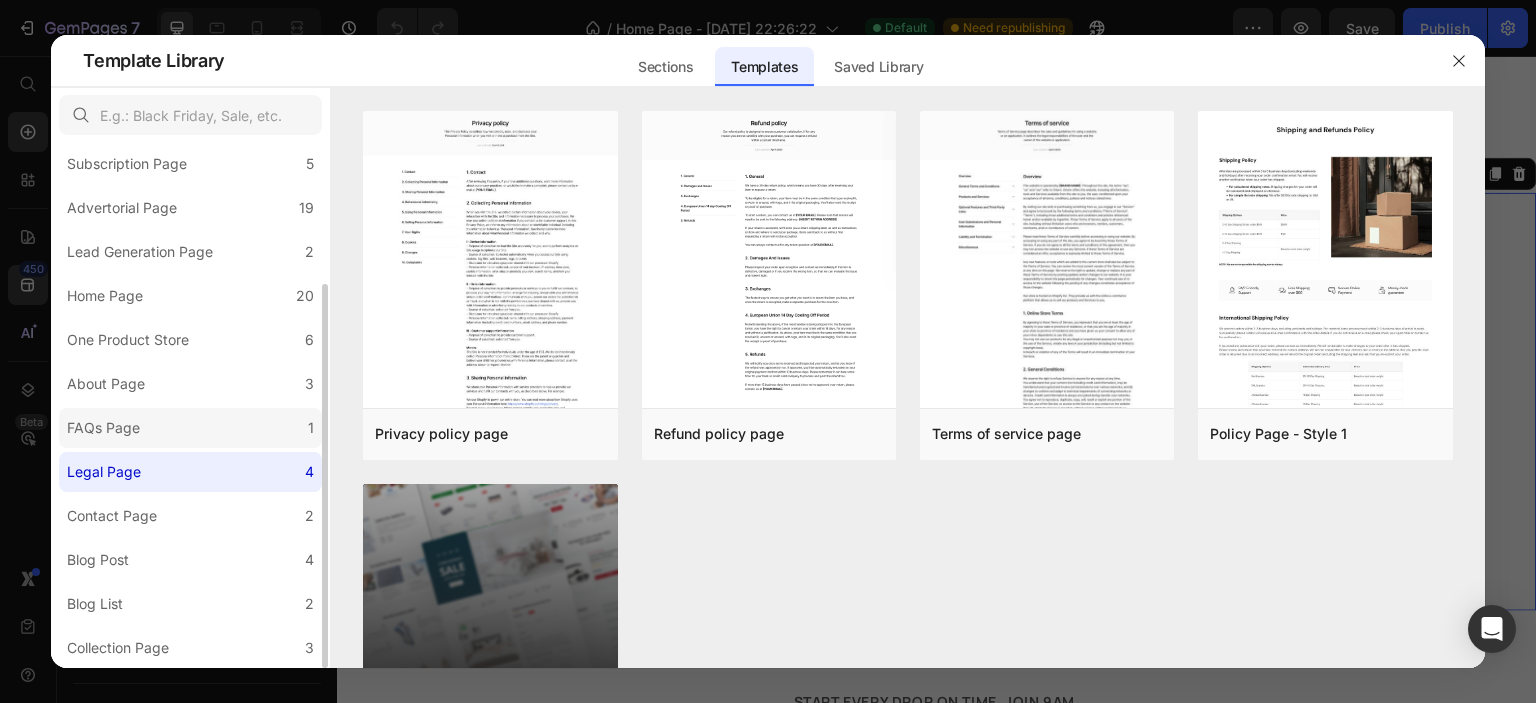click on "FAQs Page 1" 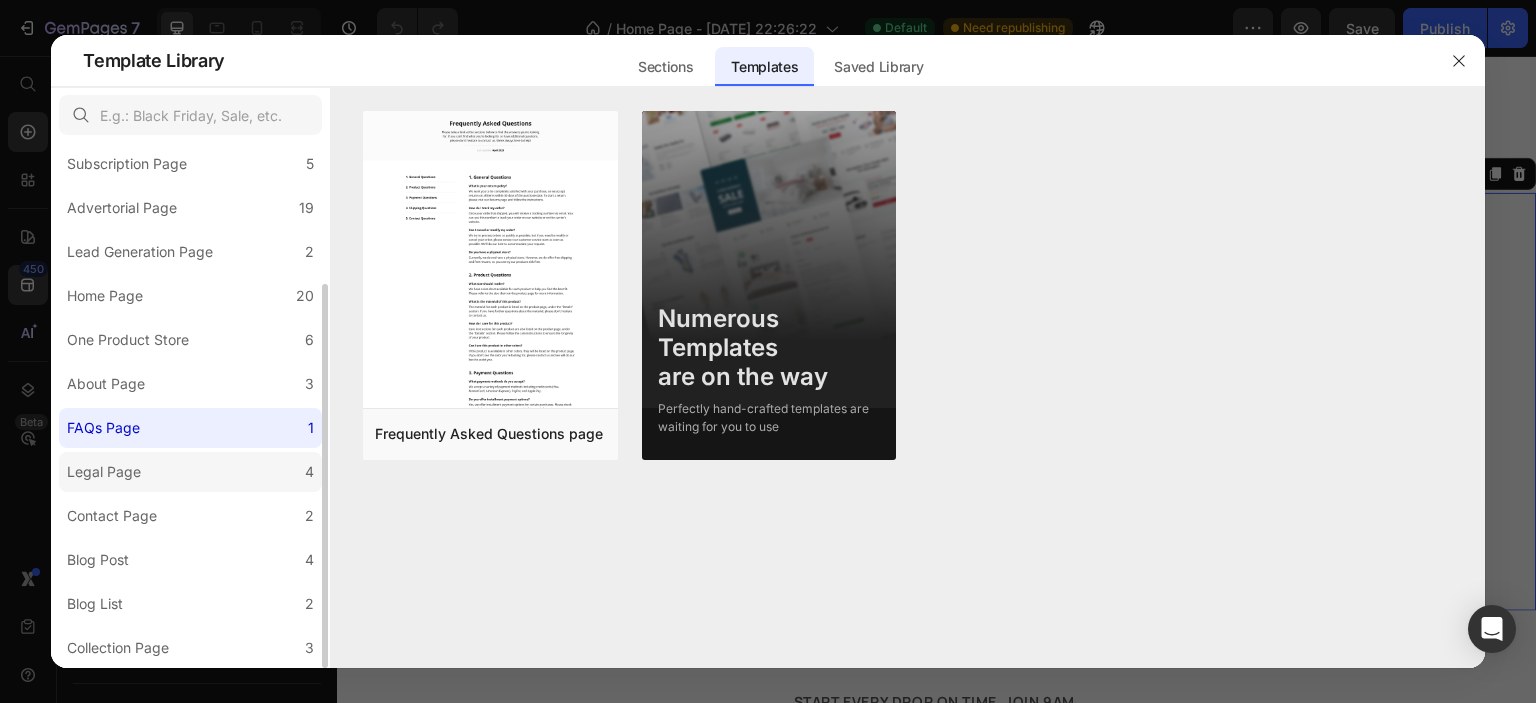 click on "Legal Page 4" 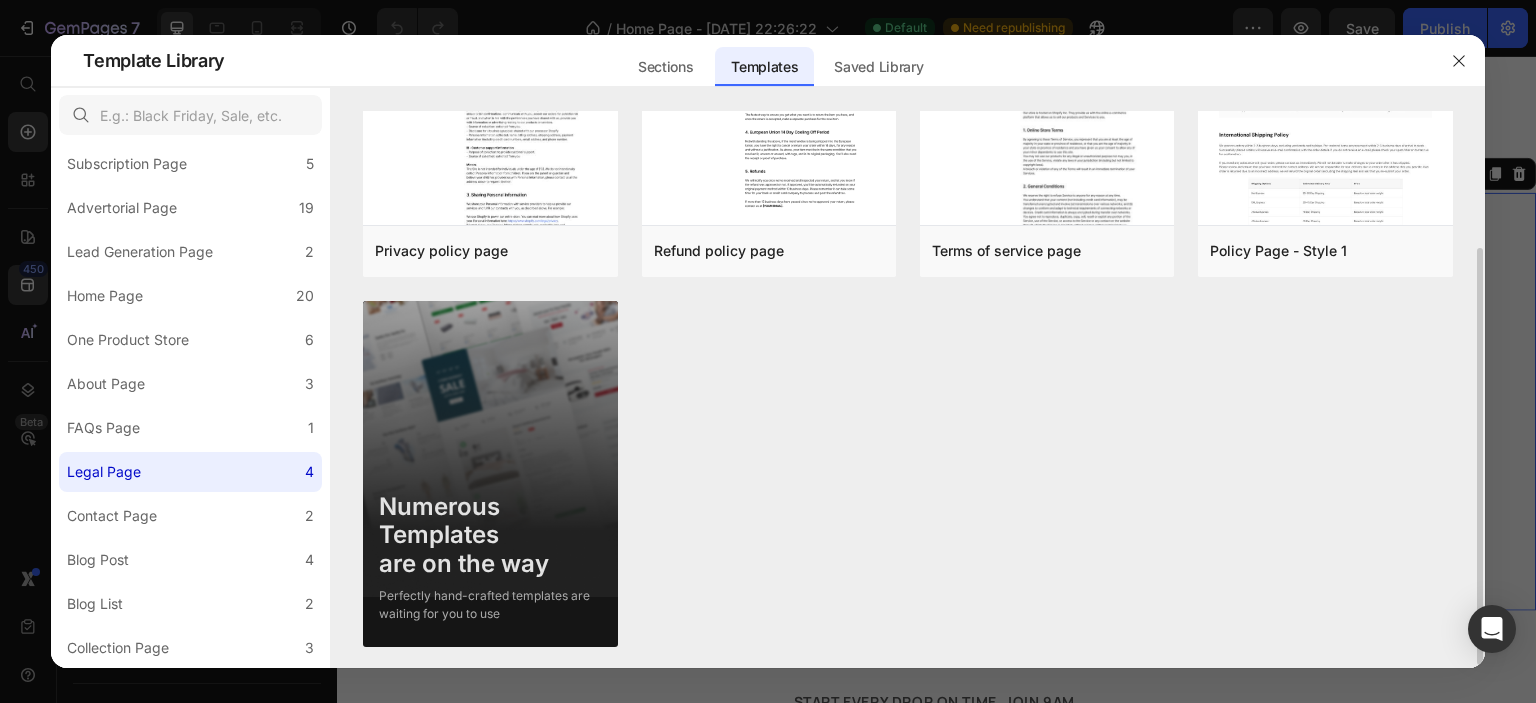 scroll, scrollTop: 184, scrollLeft: 0, axis: vertical 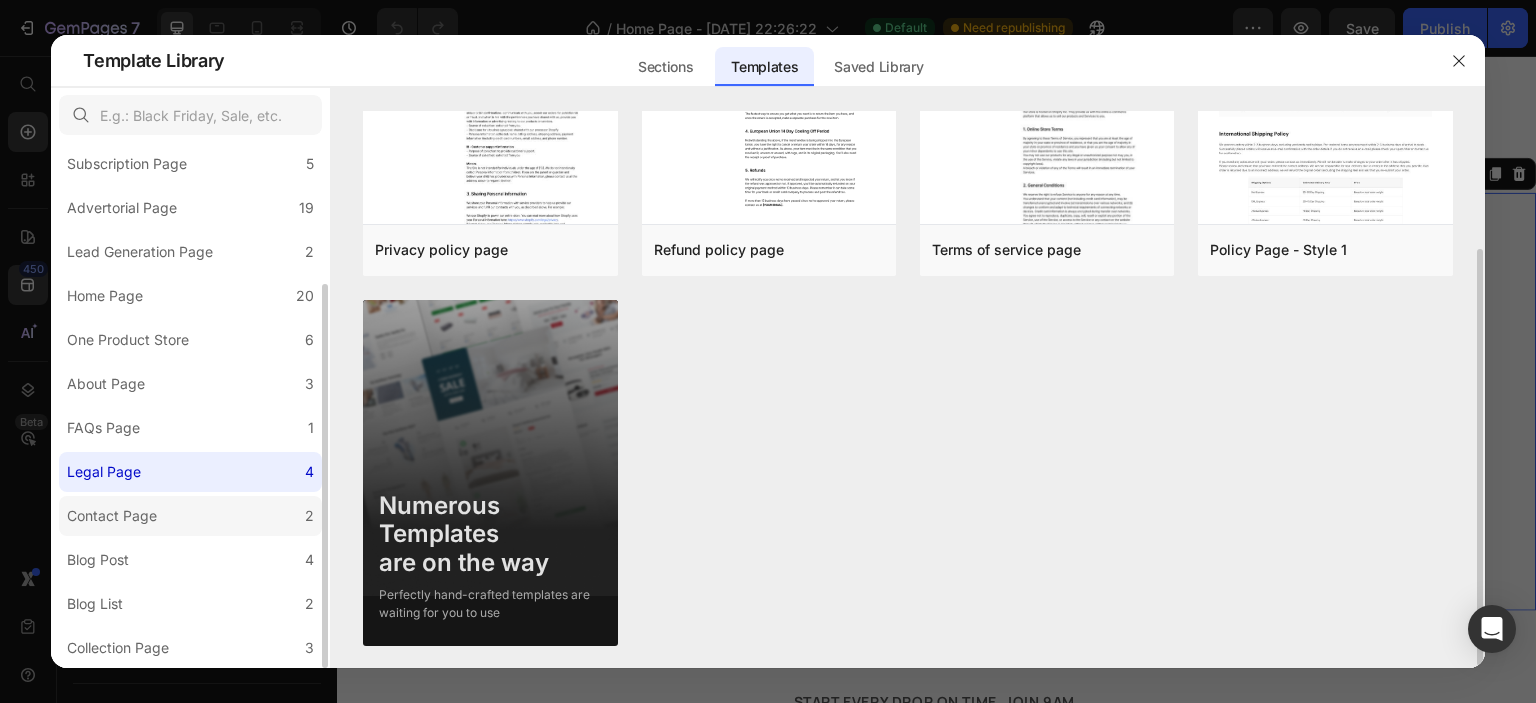 click on "Contact Page 2" 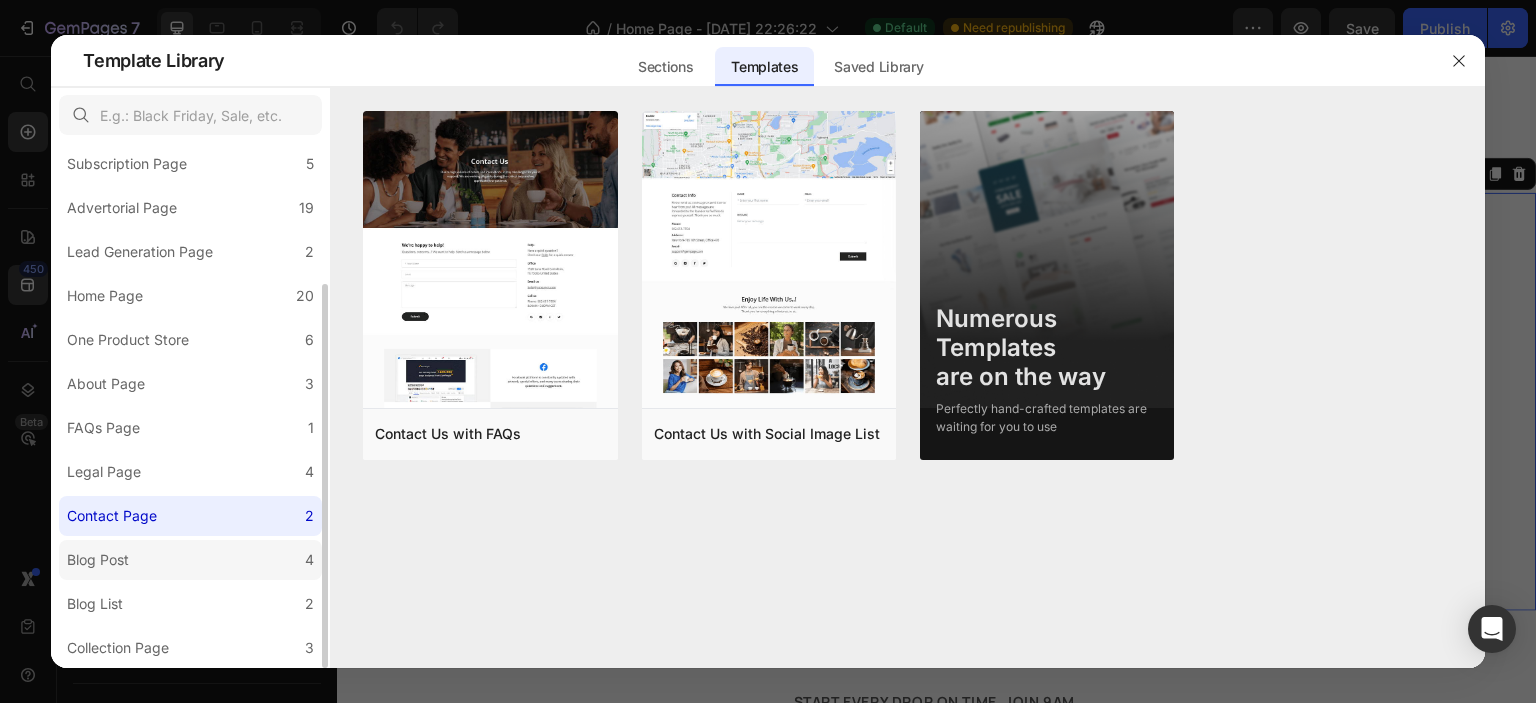 click on "Blog Post 4" 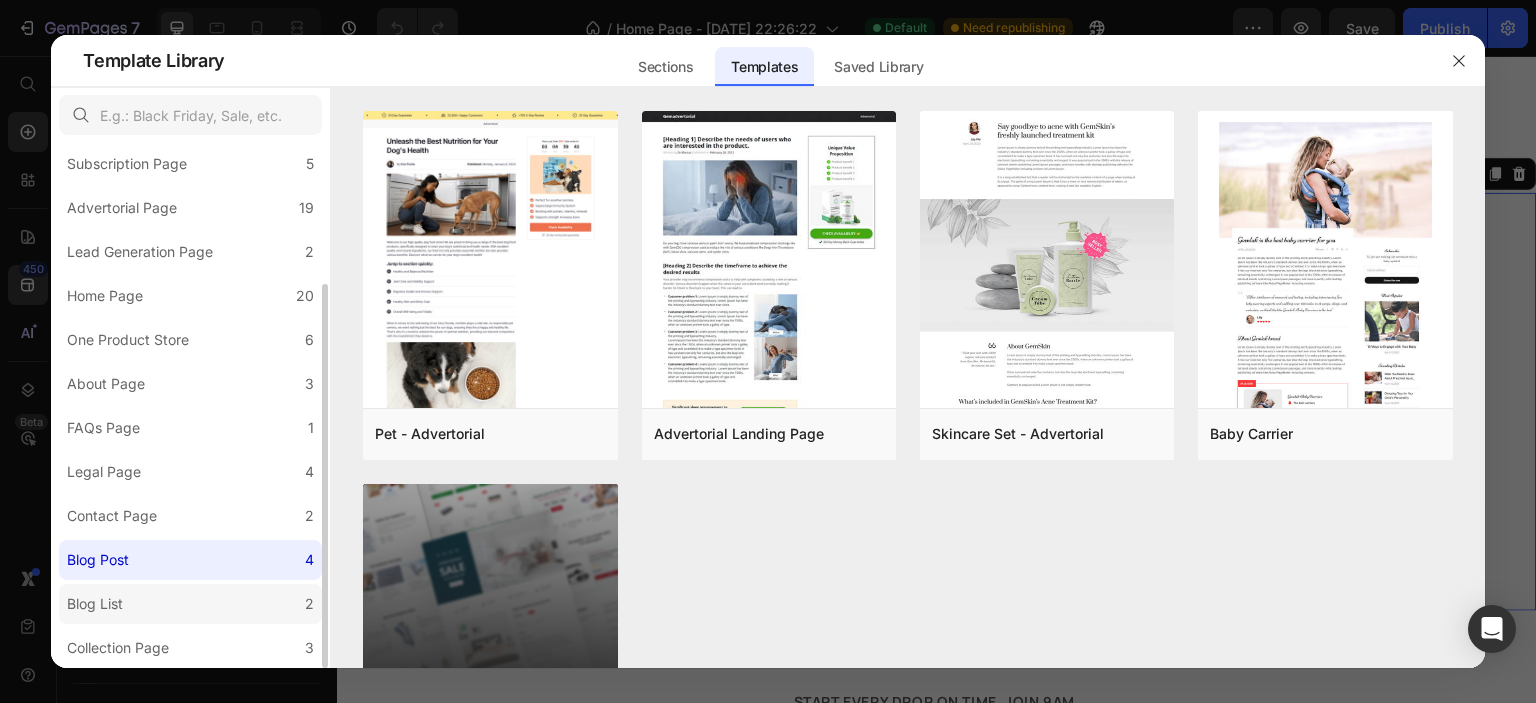 click on "Blog List 2" 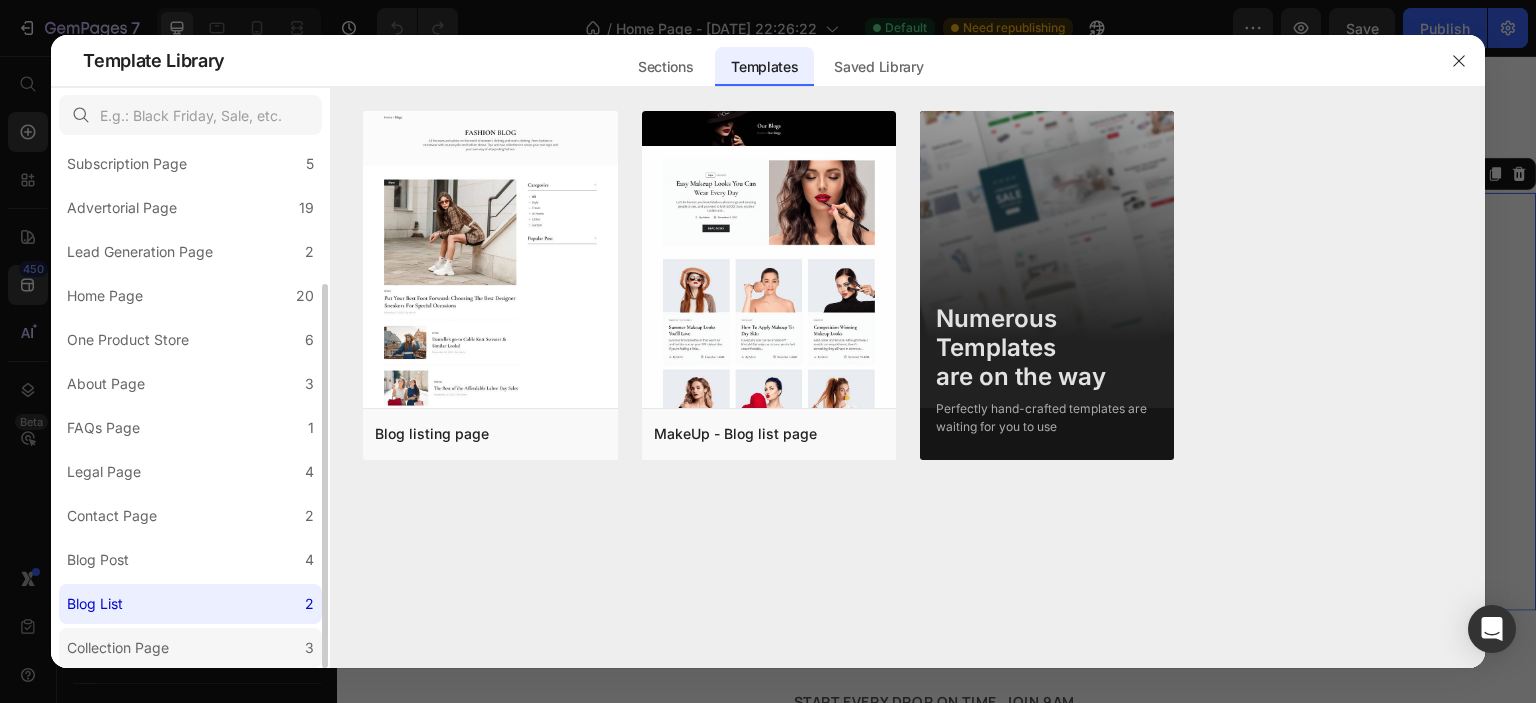 click on "Collection Page 3" 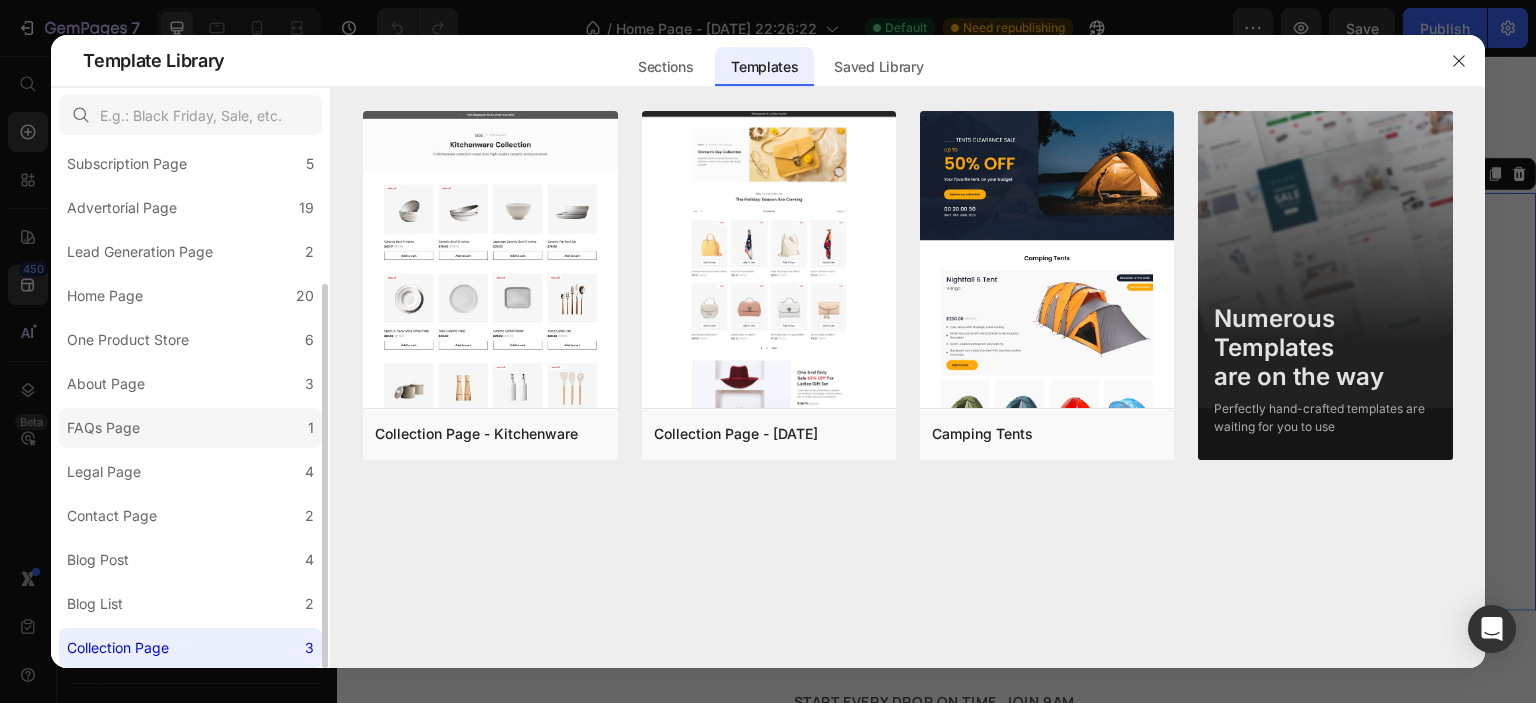 scroll, scrollTop: 0, scrollLeft: 0, axis: both 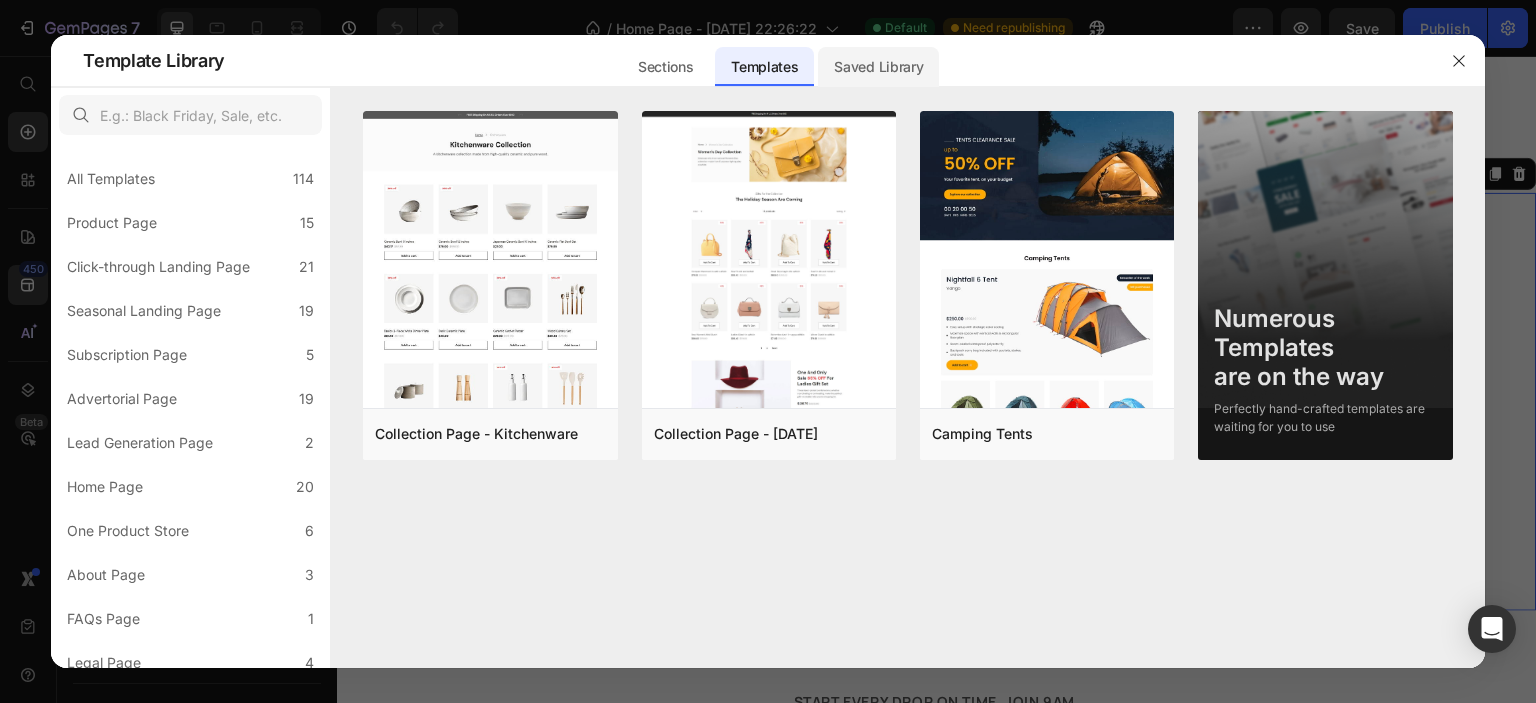 click on "Saved Library" 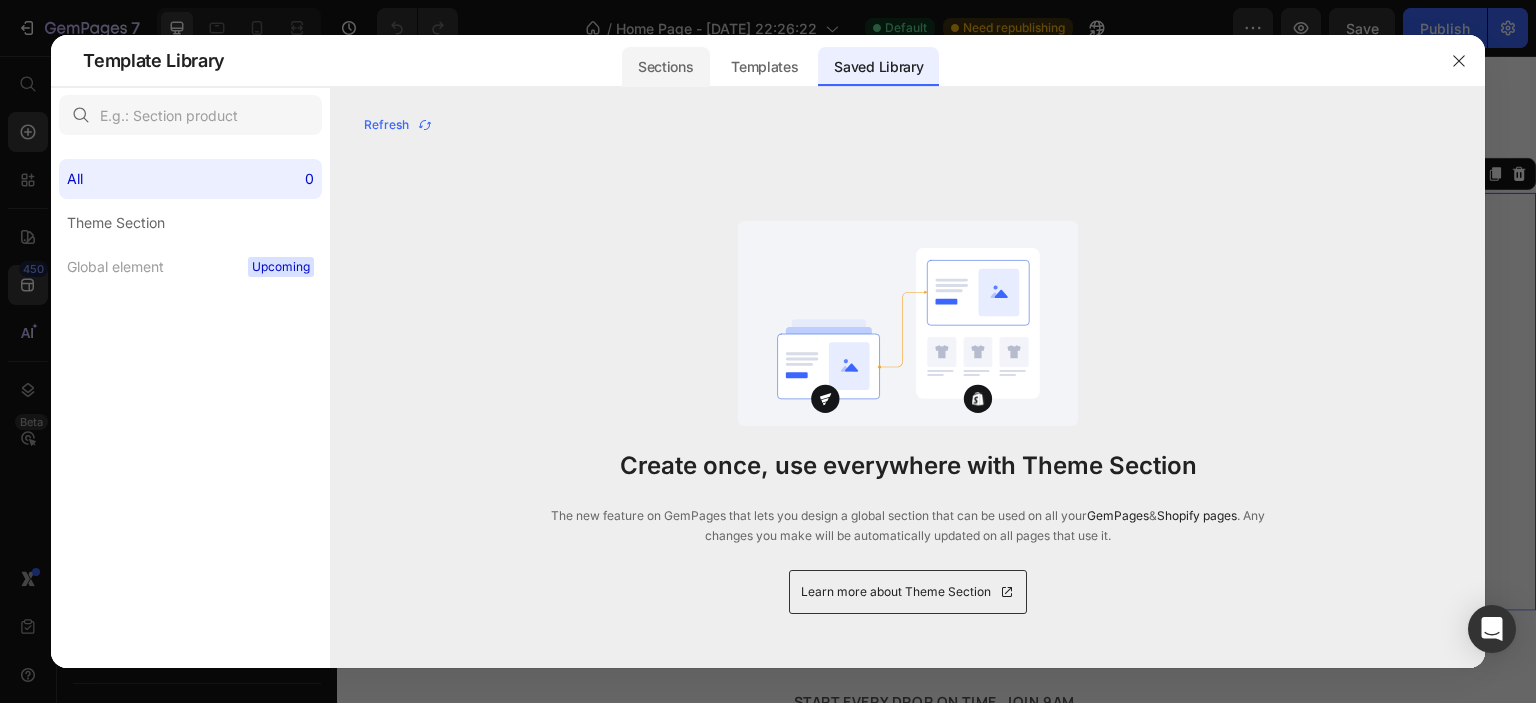 click on "Sections" 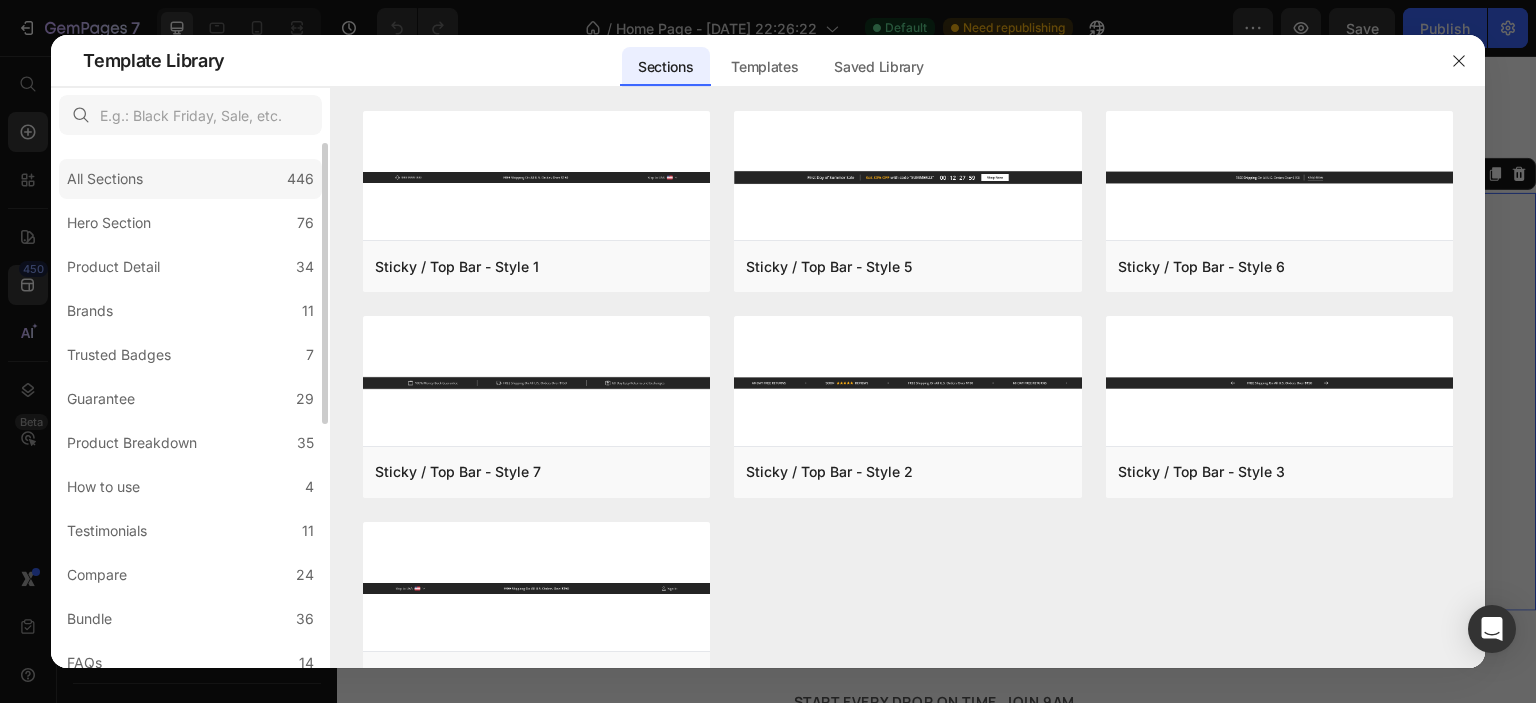 click on "All Sections 446" 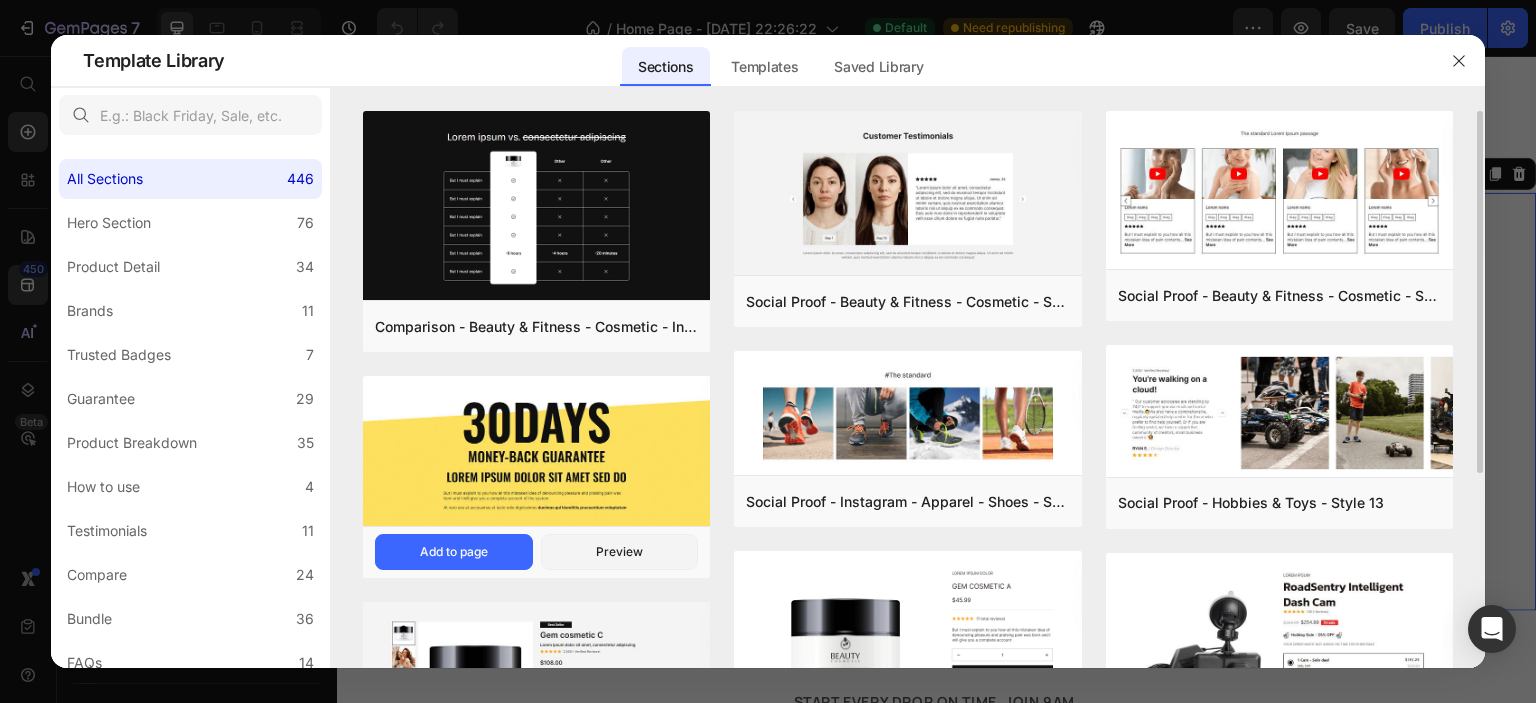 click at bounding box center (536, 452) 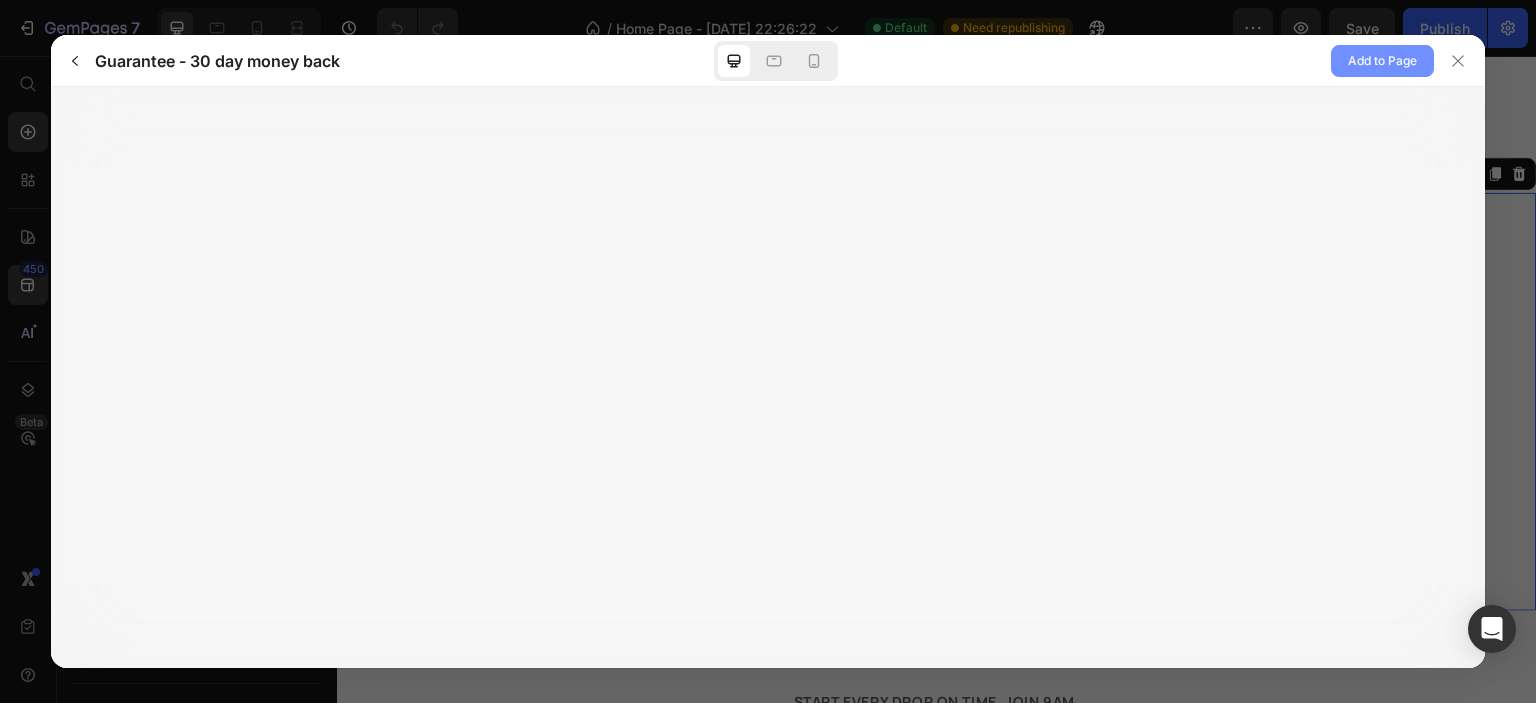 click on "Add to Page" 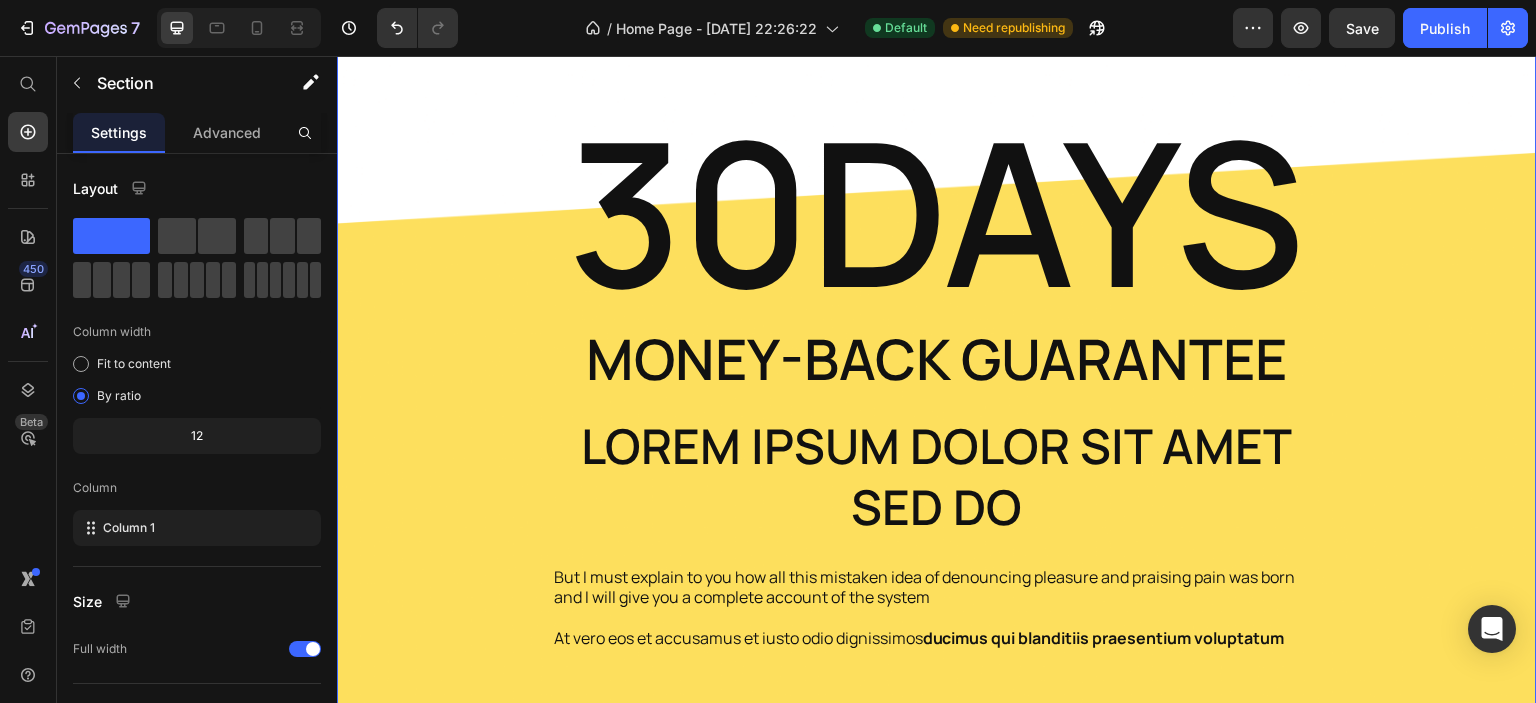scroll, scrollTop: 1384, scrollLeft: 0, axis: vertical 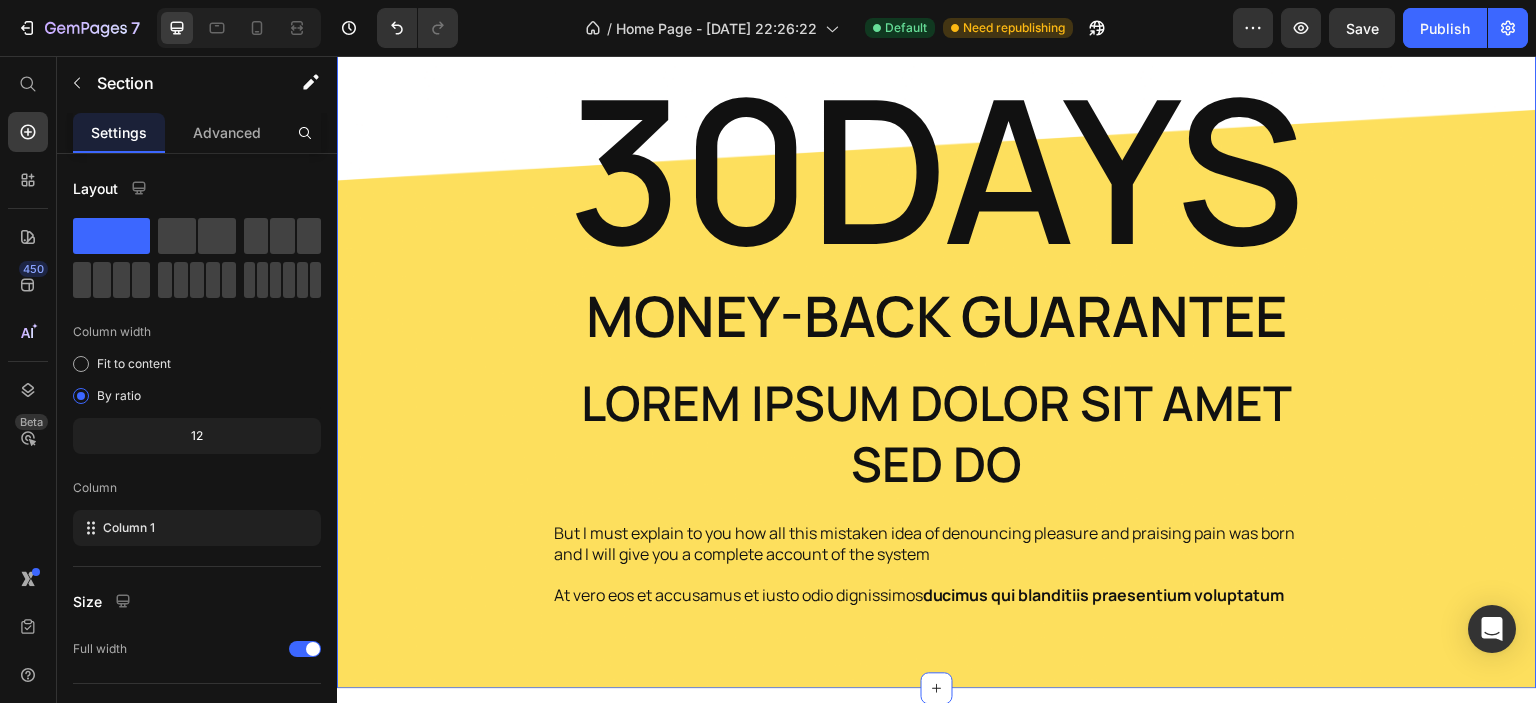 click on "30DAYS Heading Money-Back Guarantee Text Block Lorem ipsum dolor sit amet sed do Text Block But I must explain to you how all this mistaken idea of denouncing pleasure and praising pain was born and I will give you a complete account of the system Text Block At vero eos et accusamus et iusto odio dignissimos  ducimus qui blanditiis praesentium voluptatum Text Block Row" at bounding box center (937, 337) 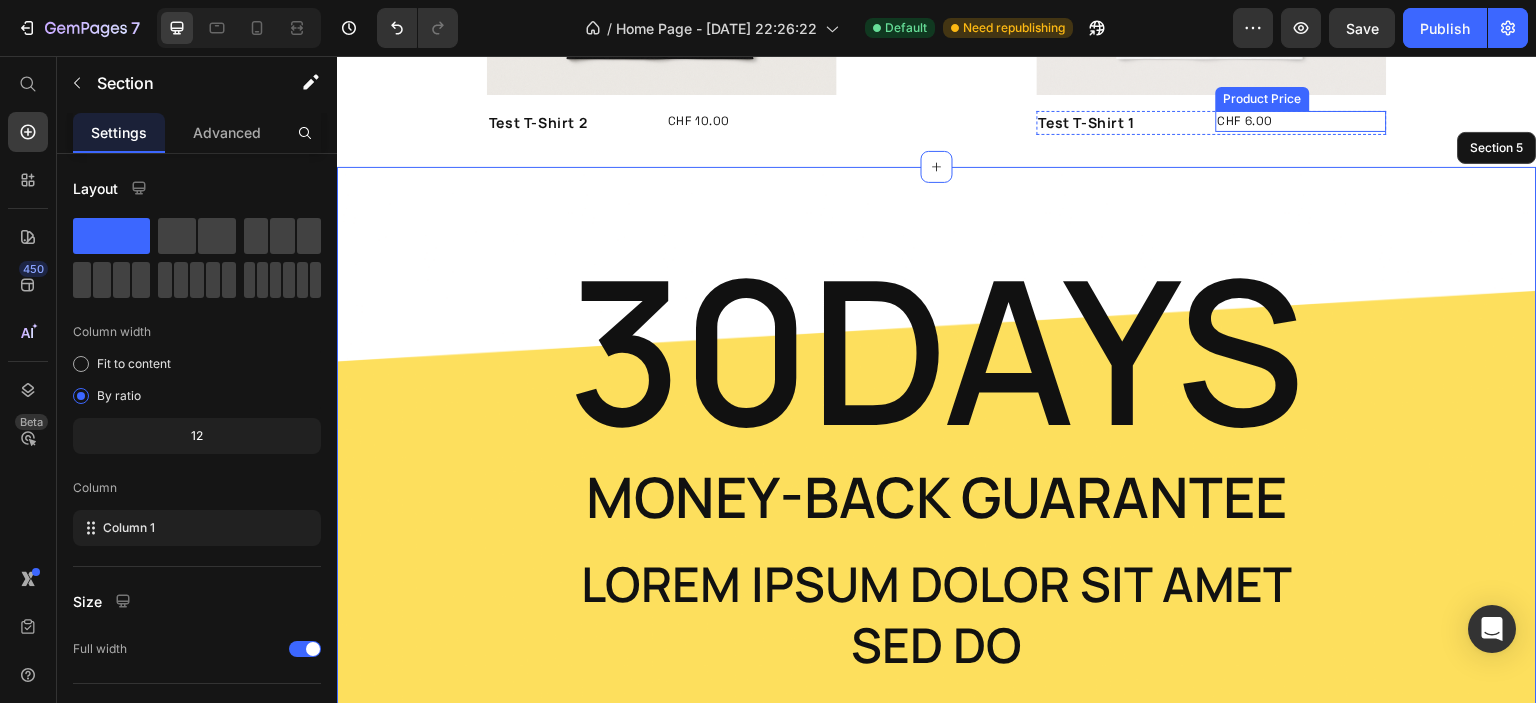 scroll, scrollTop: 1204, scrollLeft: 0, axis: vertical 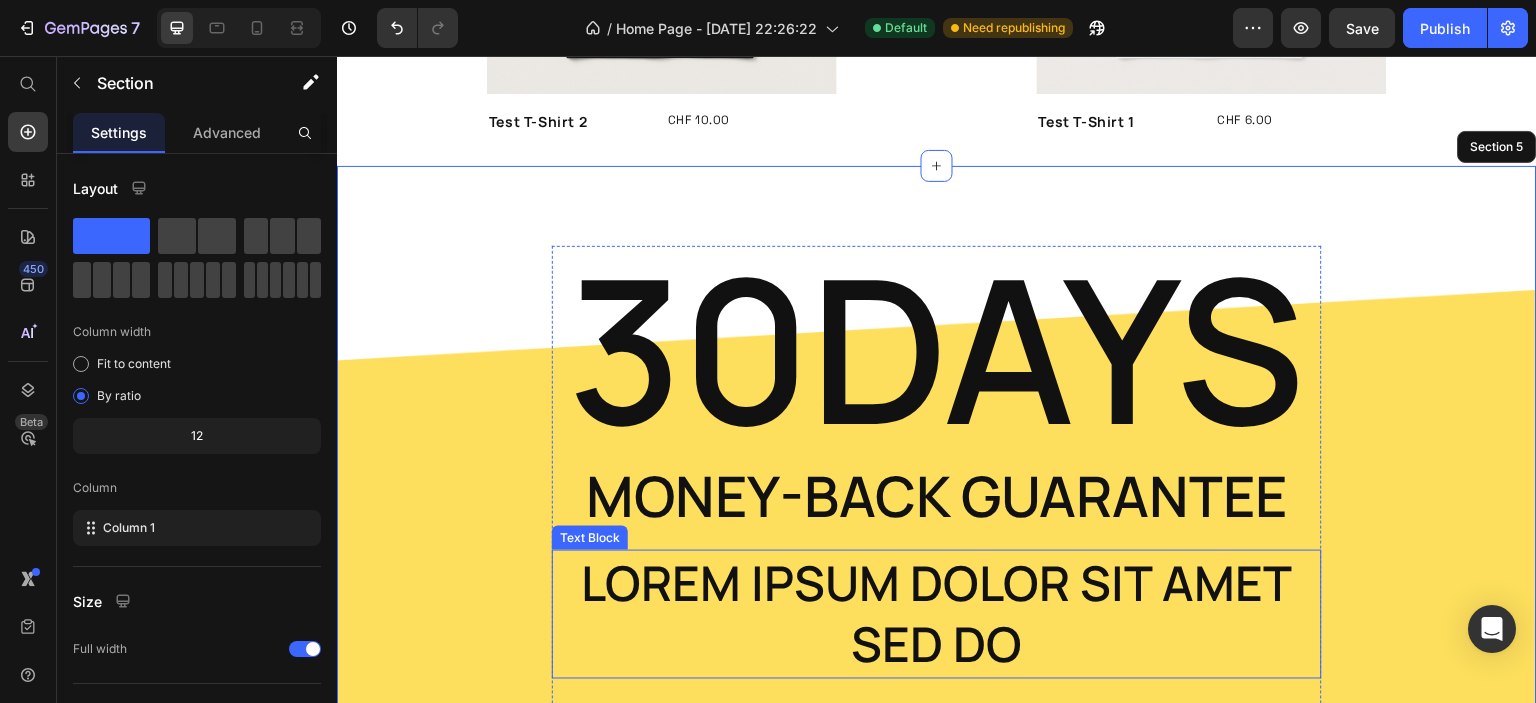 click on "Lorem ipsum dolor sit amet sed do" at bounding box center [937, 614] 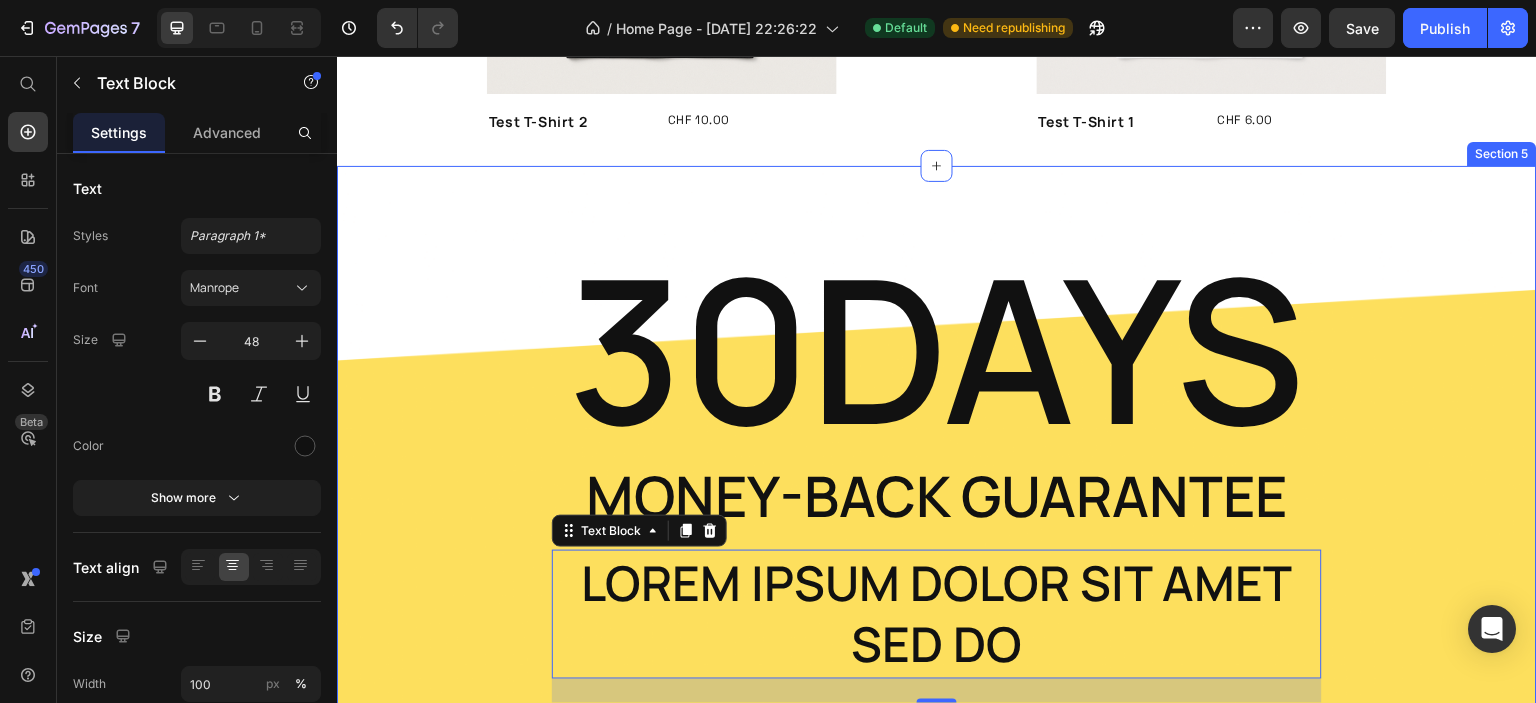 click on "30DAYS Heading Money-Back Guarantee Text Block Lorem ipsum dolor sit amet sed do Text Block   24 But I must explain to you how all this mistaken idea of denouncing pleasure and praising pain was born and I will give you a complete account of the system Text Block At vero eos et accusamus et iusto odio dignissimos  ducimus qui blanditiis praesentium voluptatum Text Block Row" at bounding box center [937, 517] 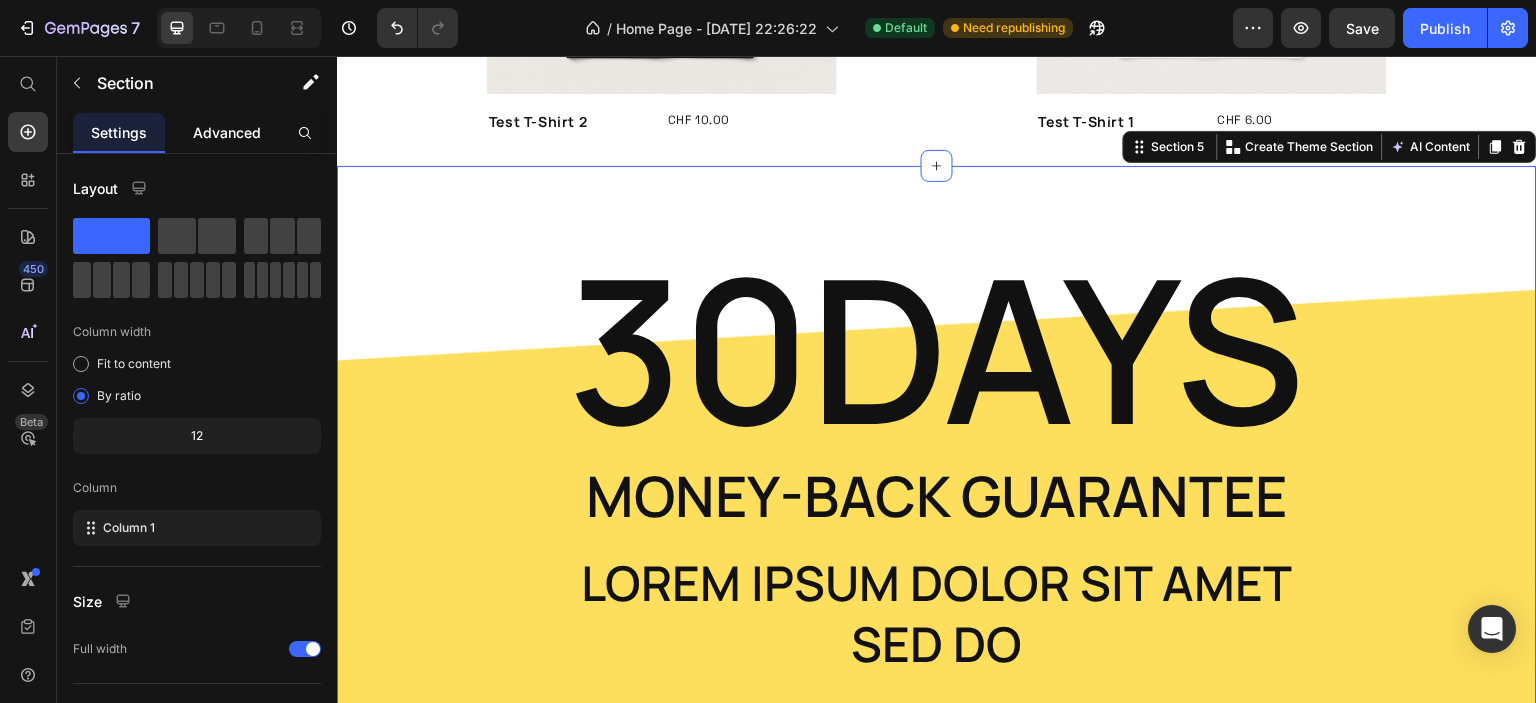 click on "Advanced" 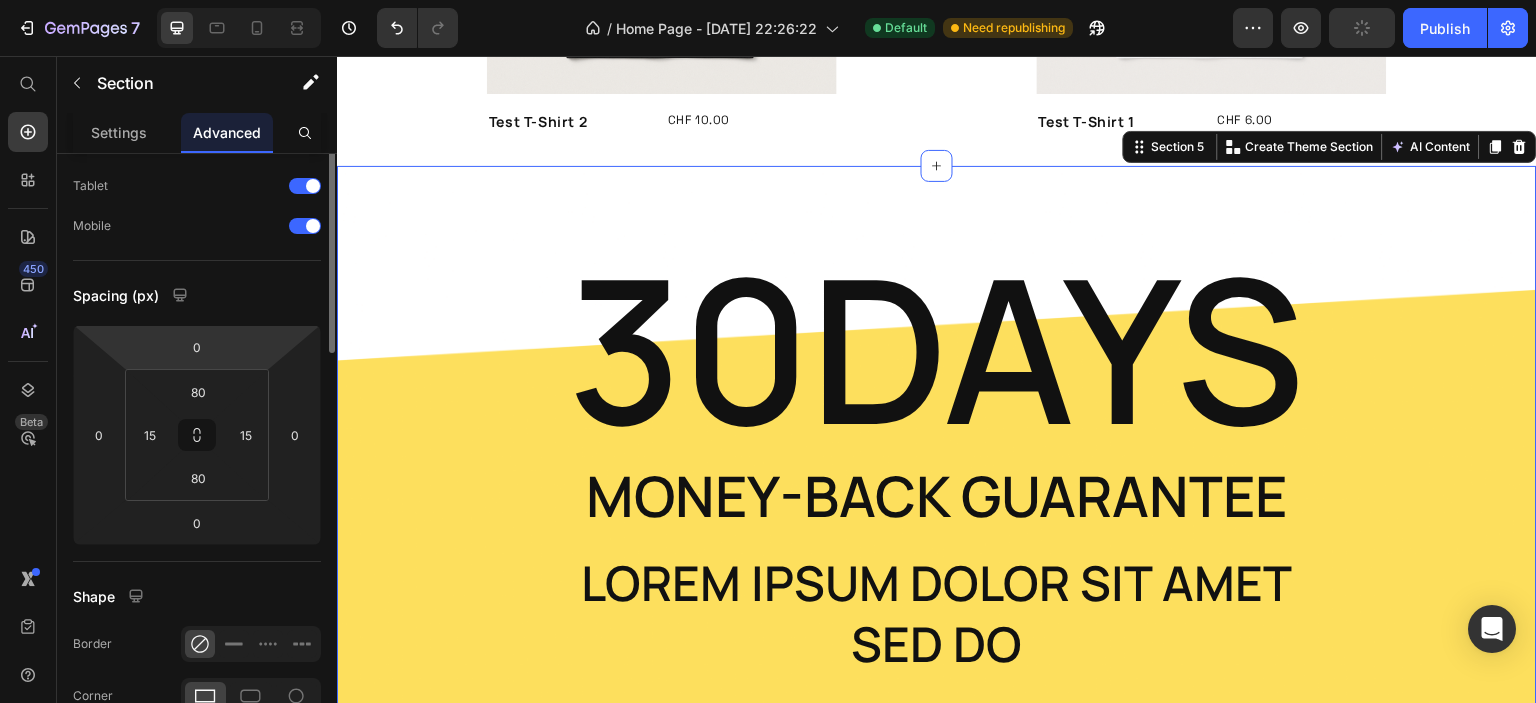 scroll, scrollTop: 0, scrollLeft: 0, axis: both 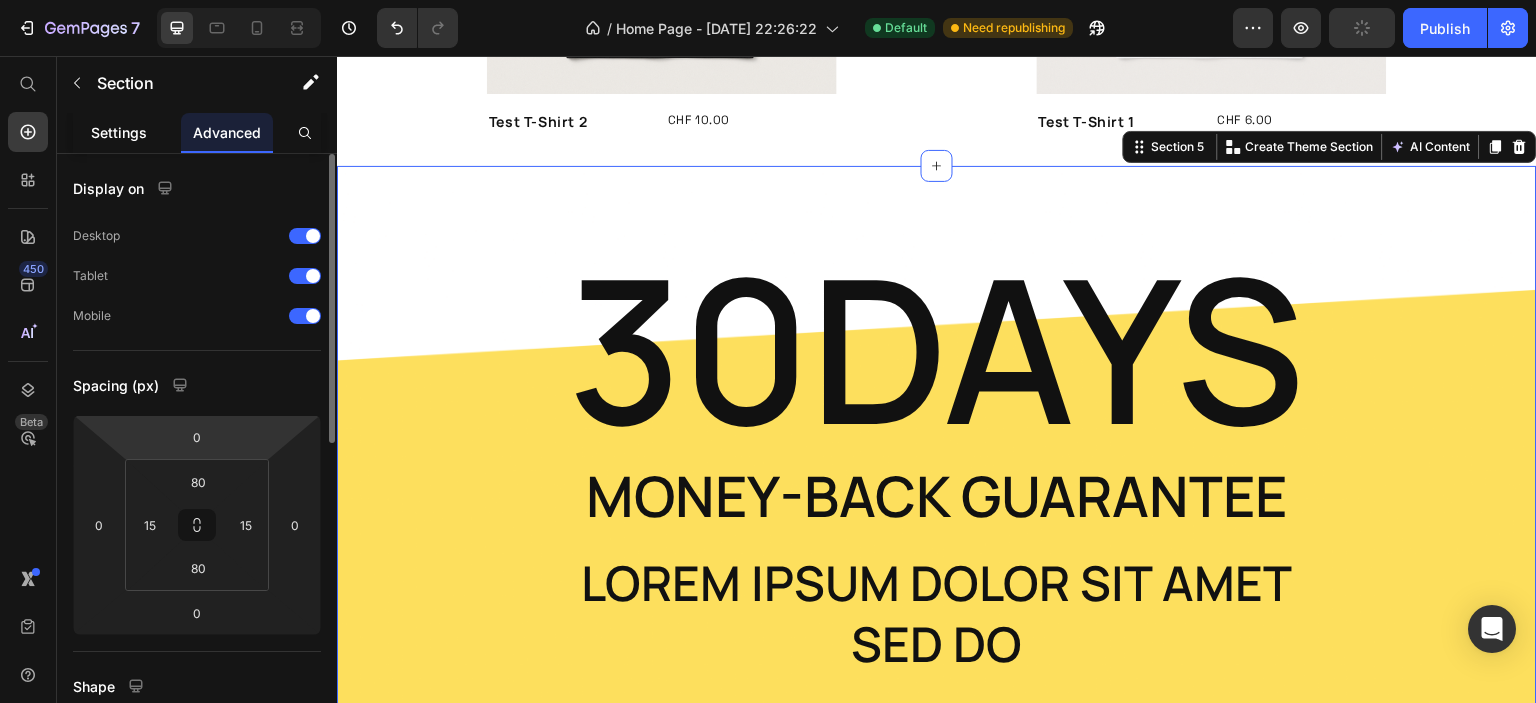 click on "Settings" at bounding box center [119, 132] 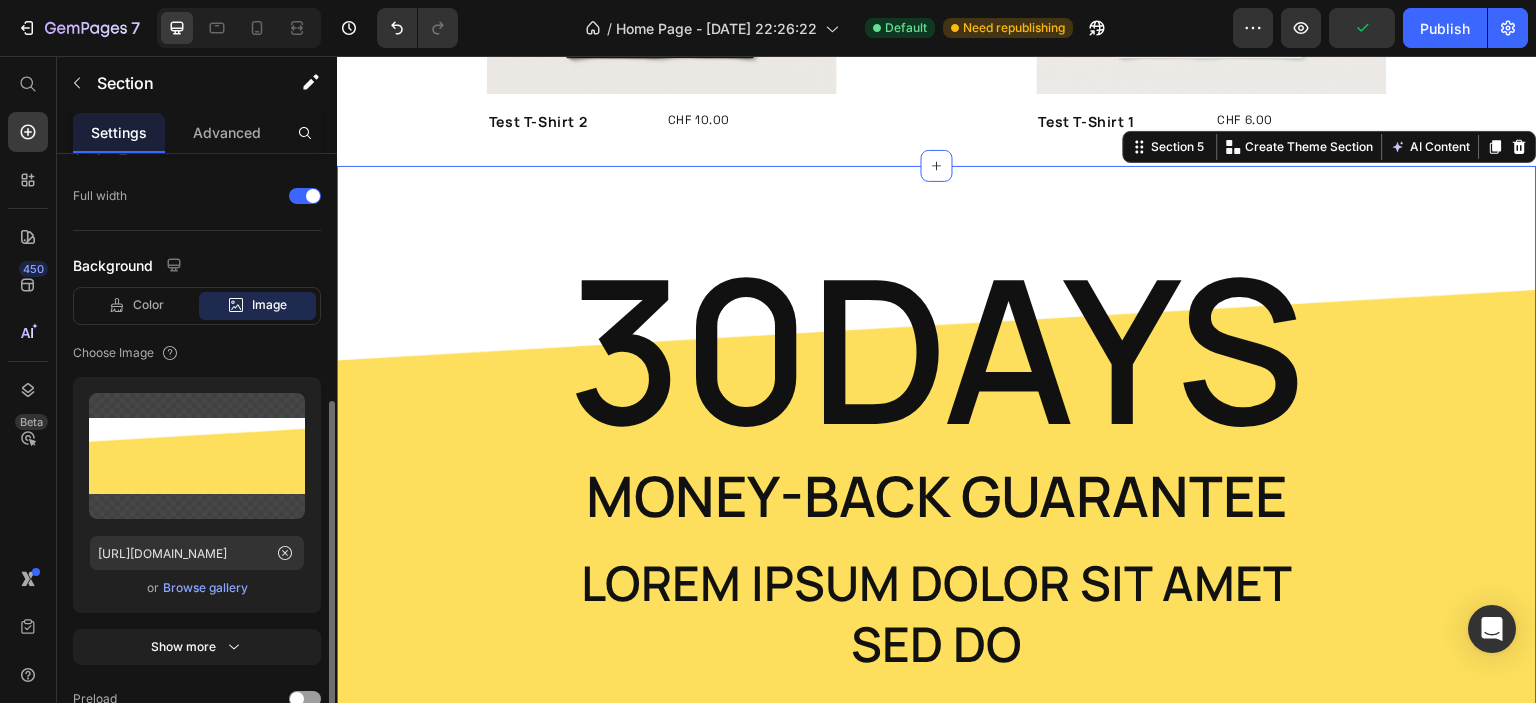 scroll, scrollTop: 460, scrollLeft: 0, axis: vertical 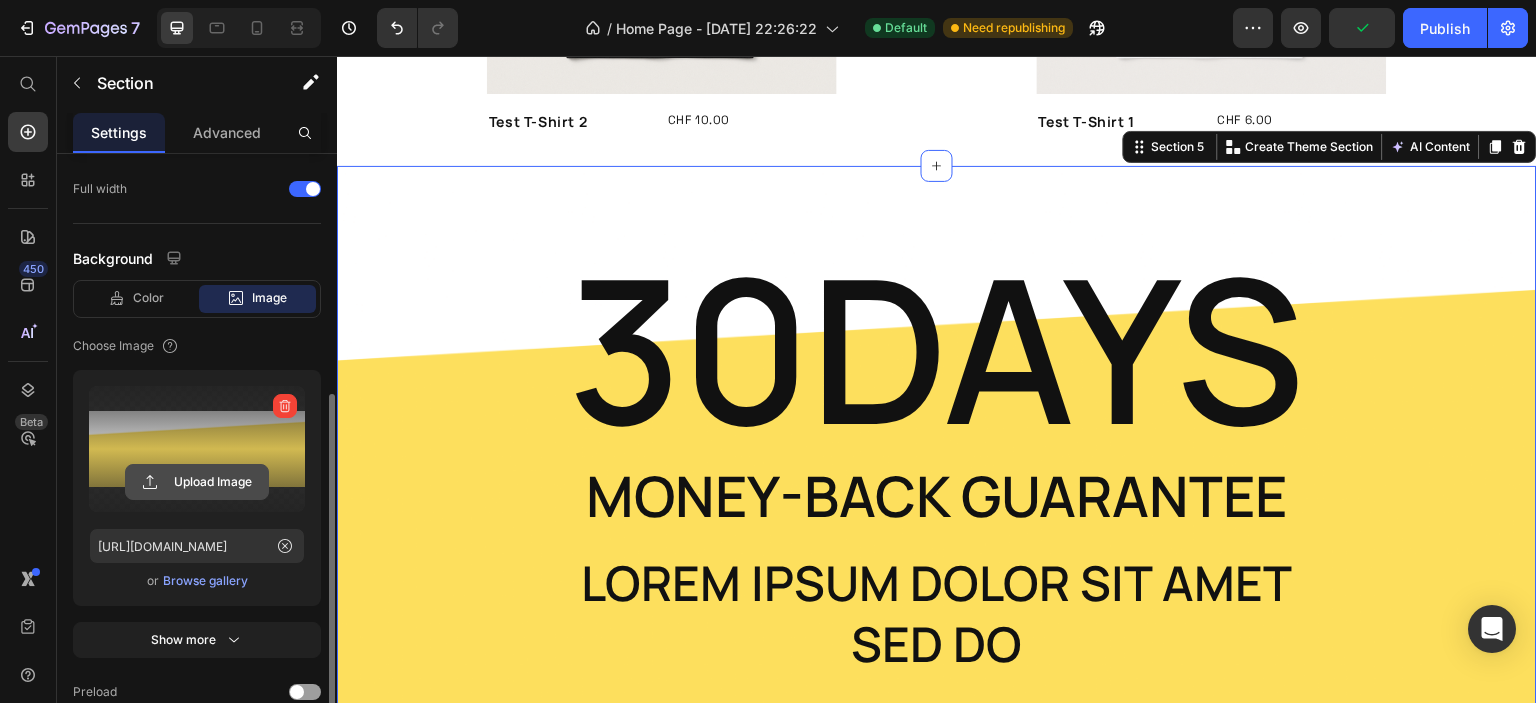 click 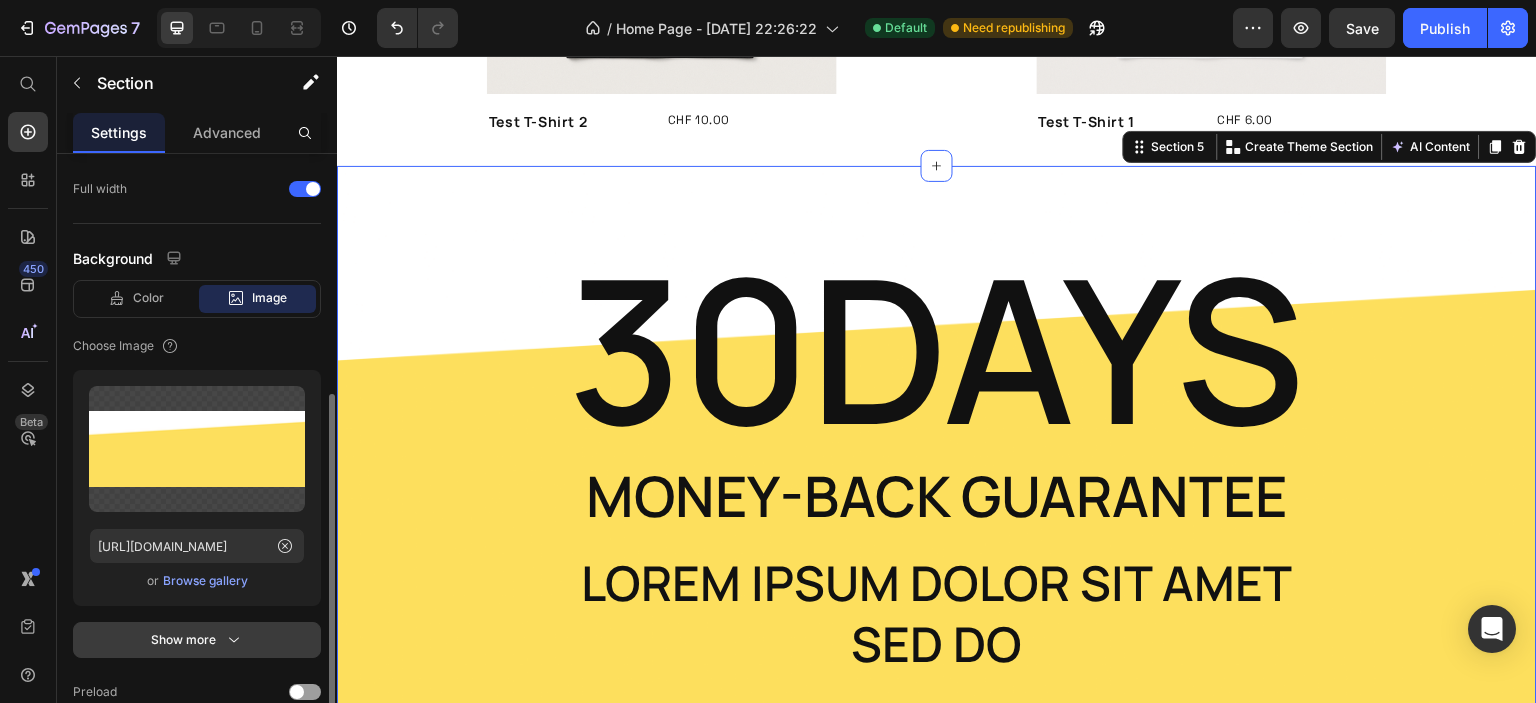 click on "Show more" at bounding box center [197, 640] 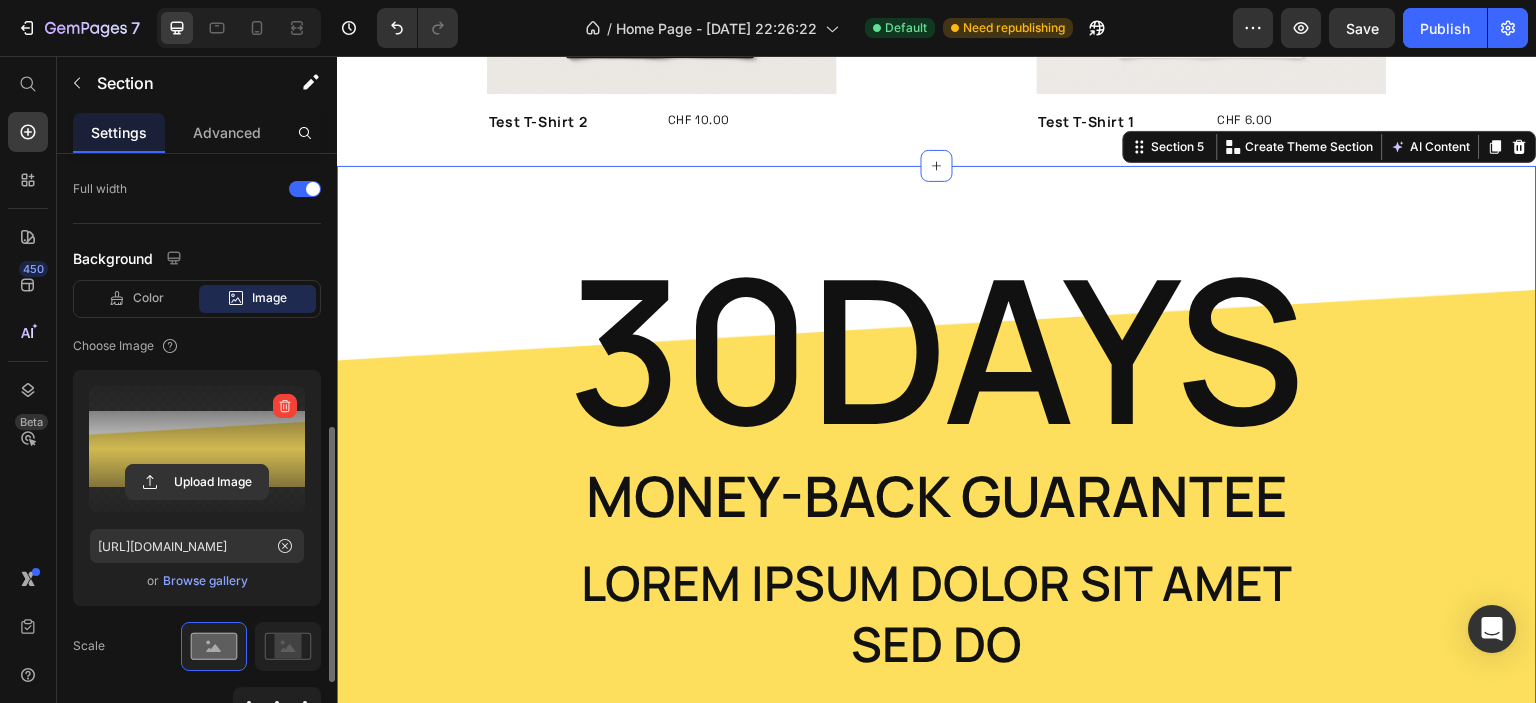 scroll, scrollTop: 828, scrollLeft: 0, axis: vertical 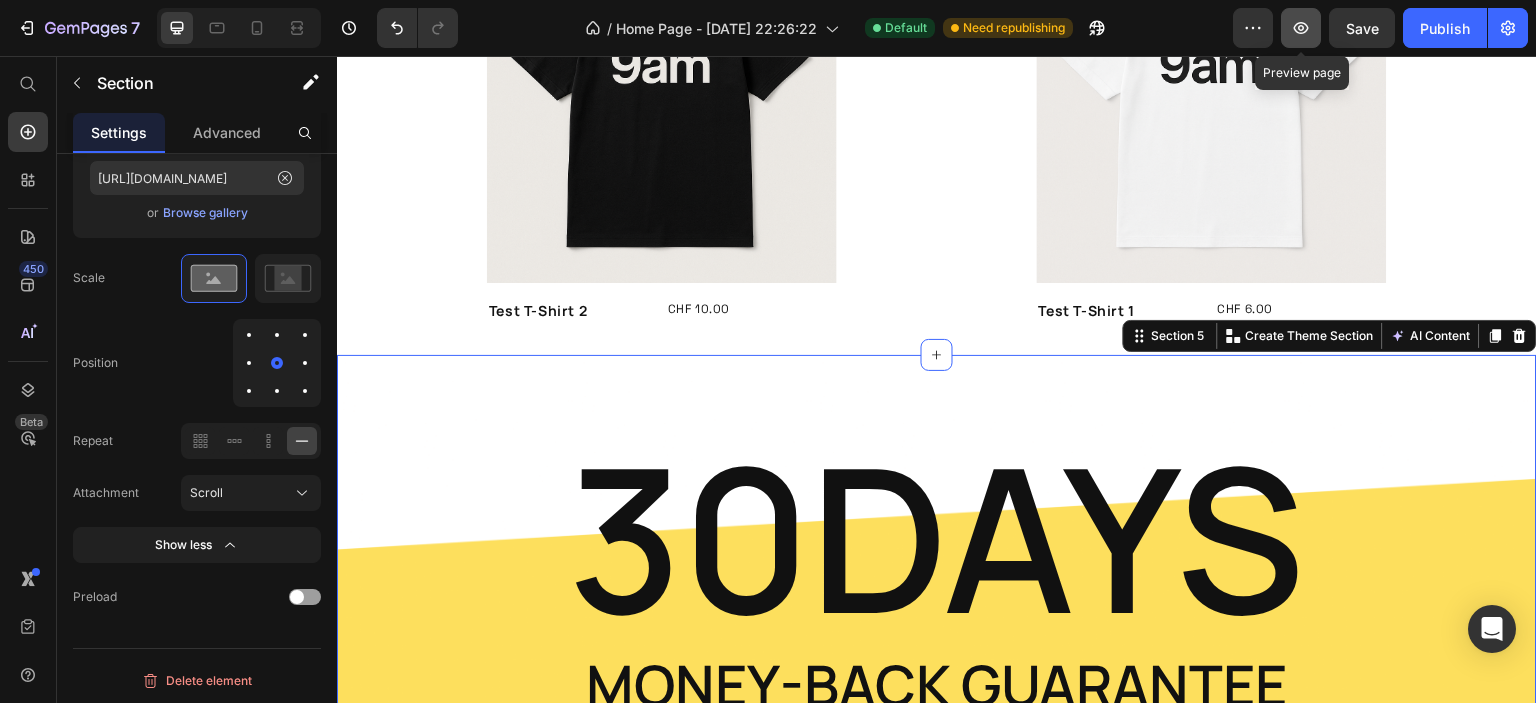click 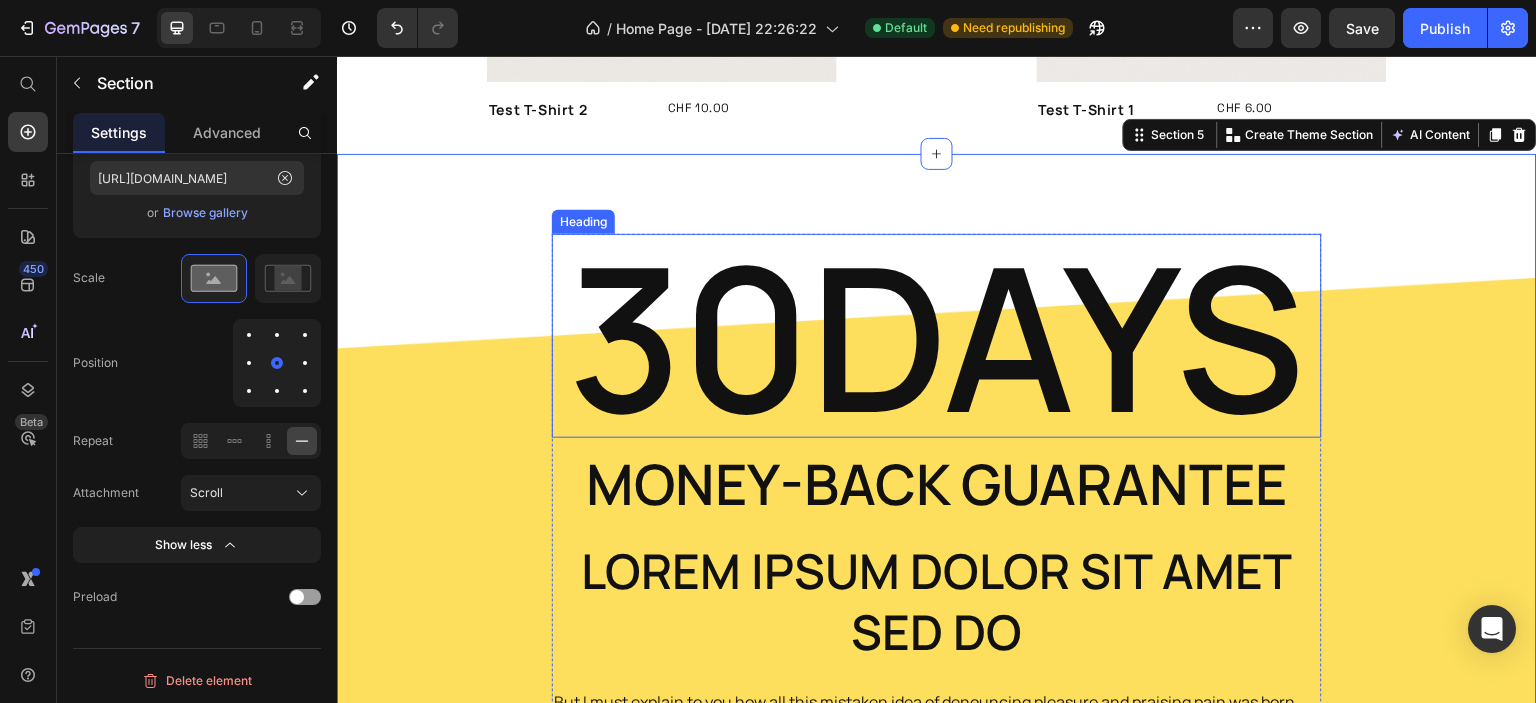 scroll, scrollTop: 1216, scrollLeft: 0, axis: vertical 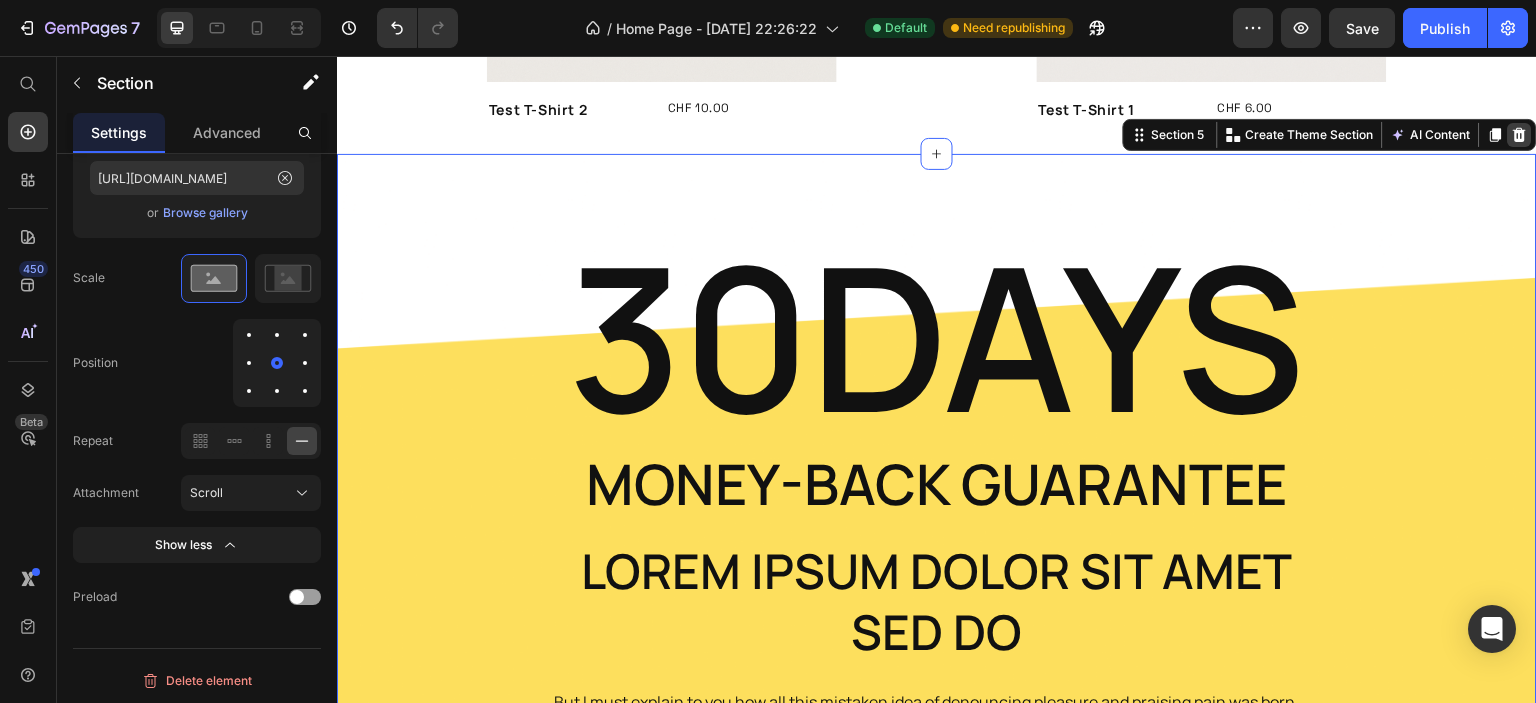 click 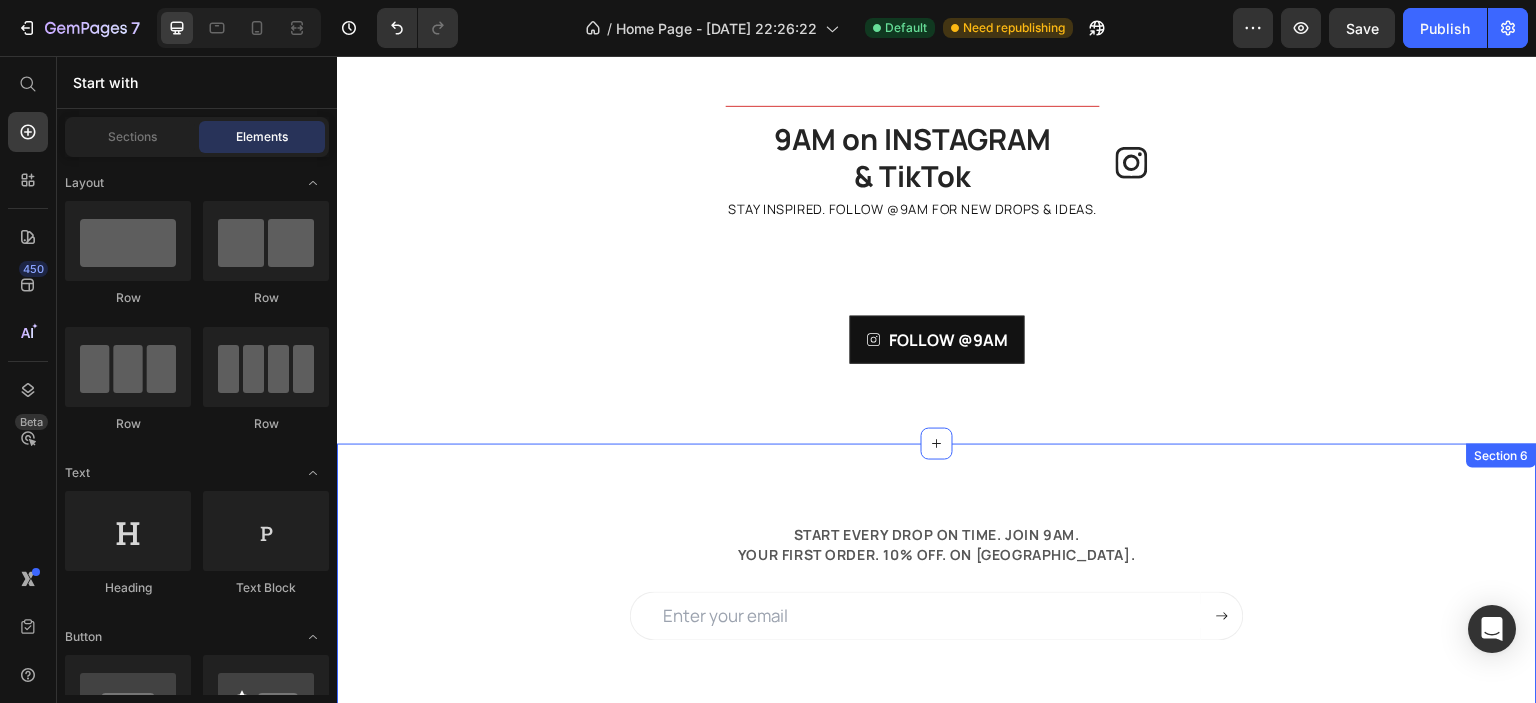 scroll, scrollTop: 1343, scrollLeft: 0, axis: vertical 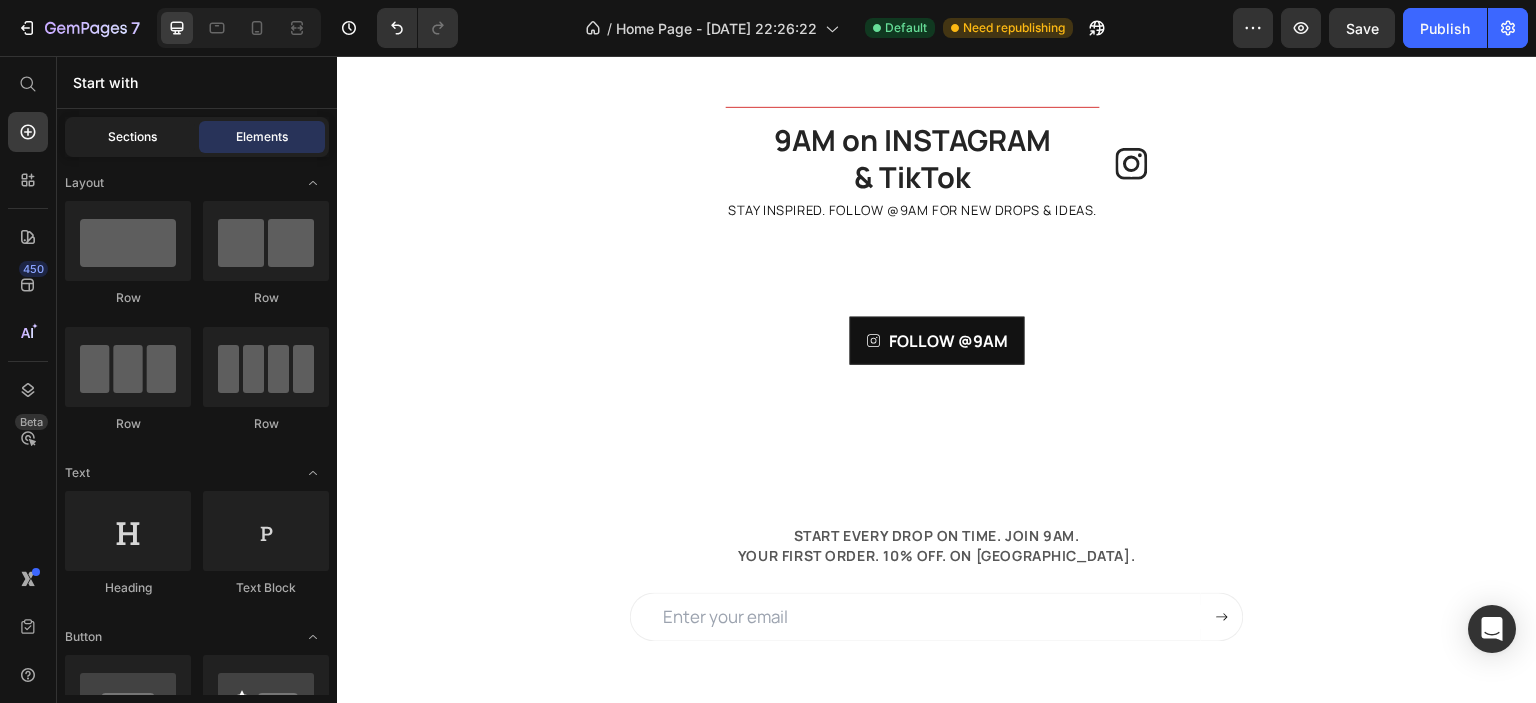 click on "Sections" at bounding box center (132, 137) 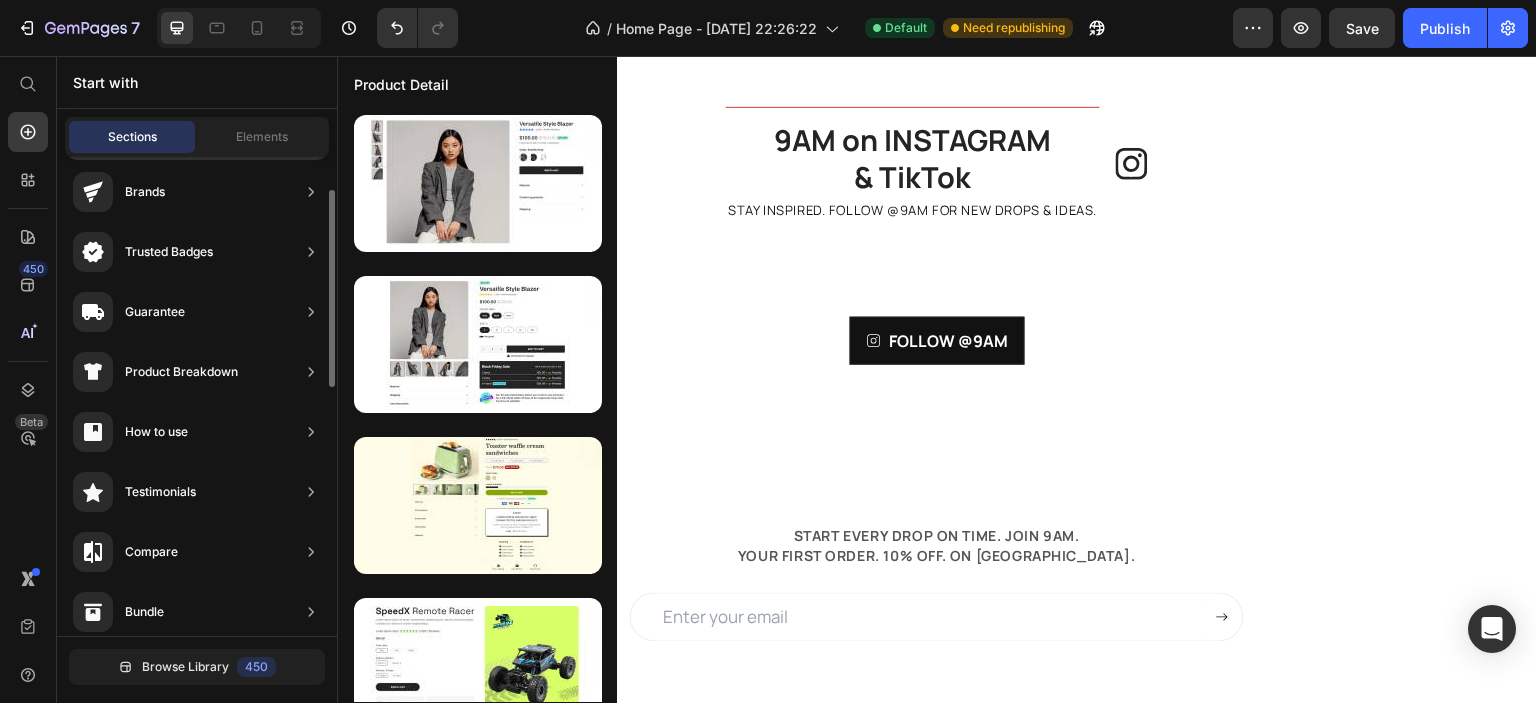 scroll, scrollTop: 139, scrollLeft: 0, axis: vertical 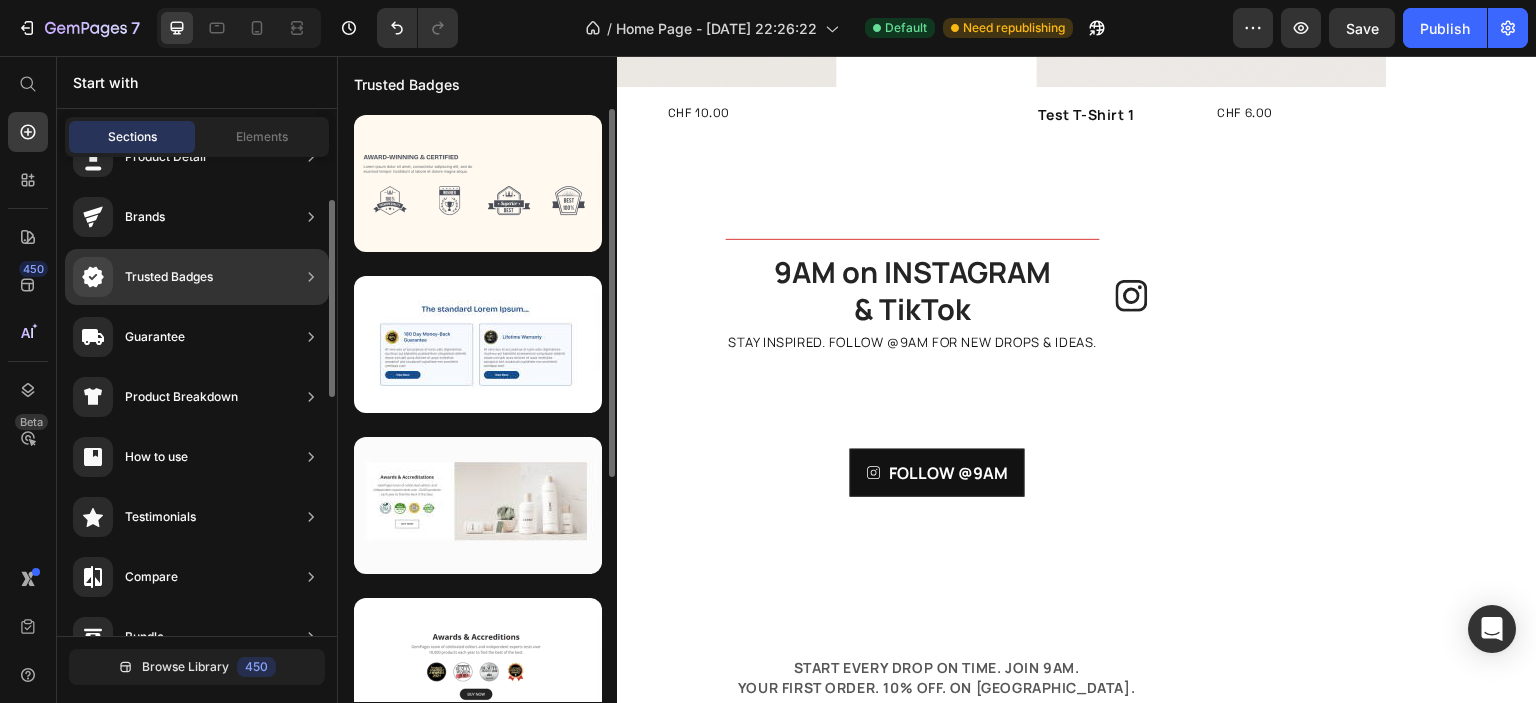 click on "Trusted Badges" at bounding box center [169, 277] 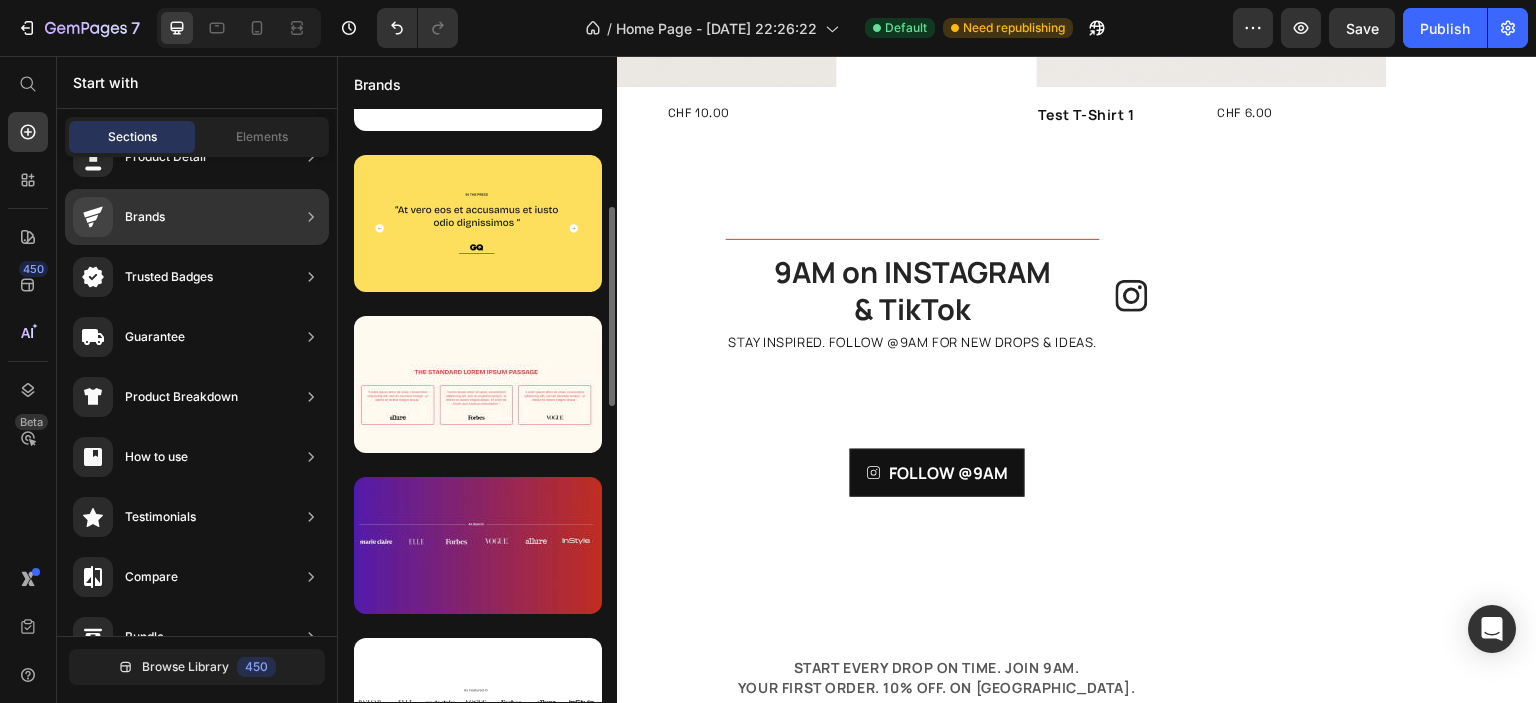 scroll, scrollTop: 0, scrollLeft: 0, axis: both 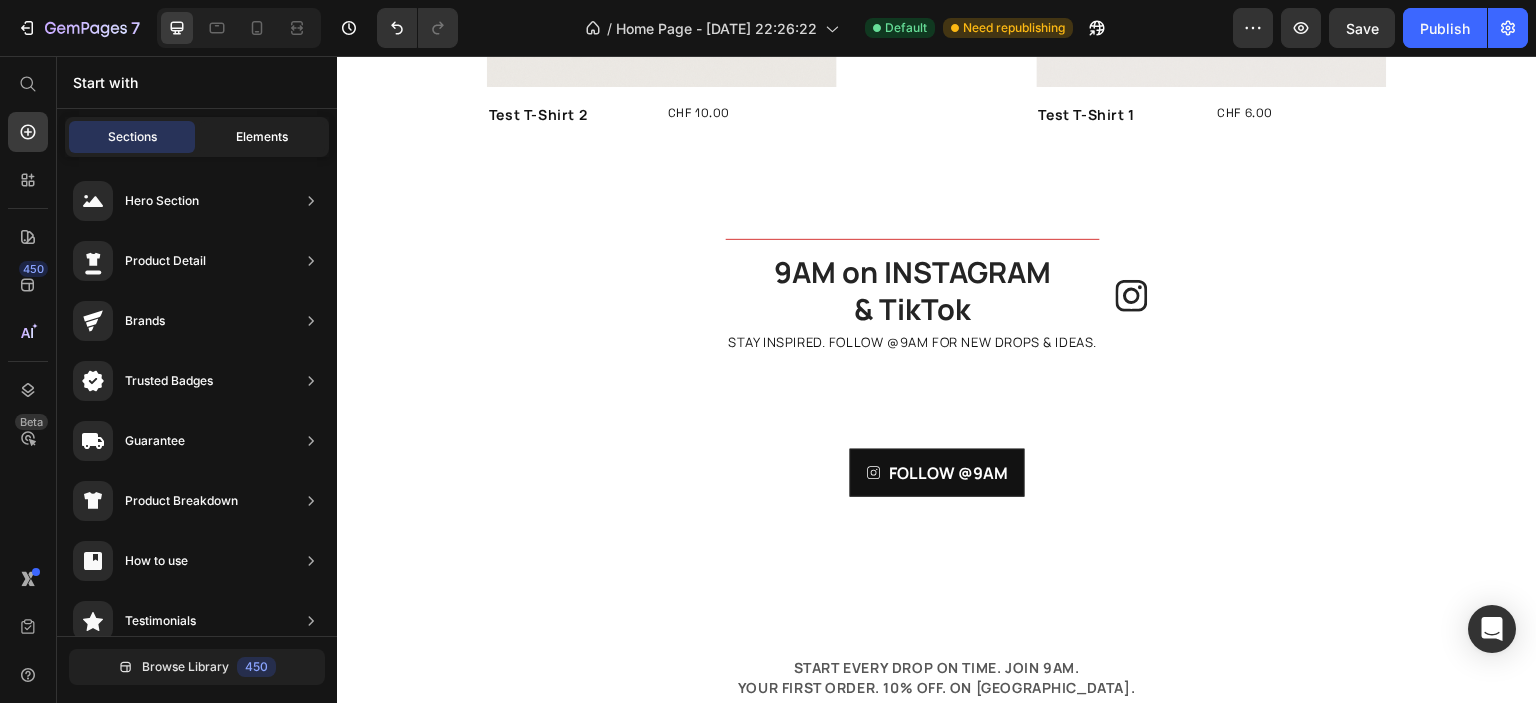 click on "Elements" at bounding box center (262, 137) 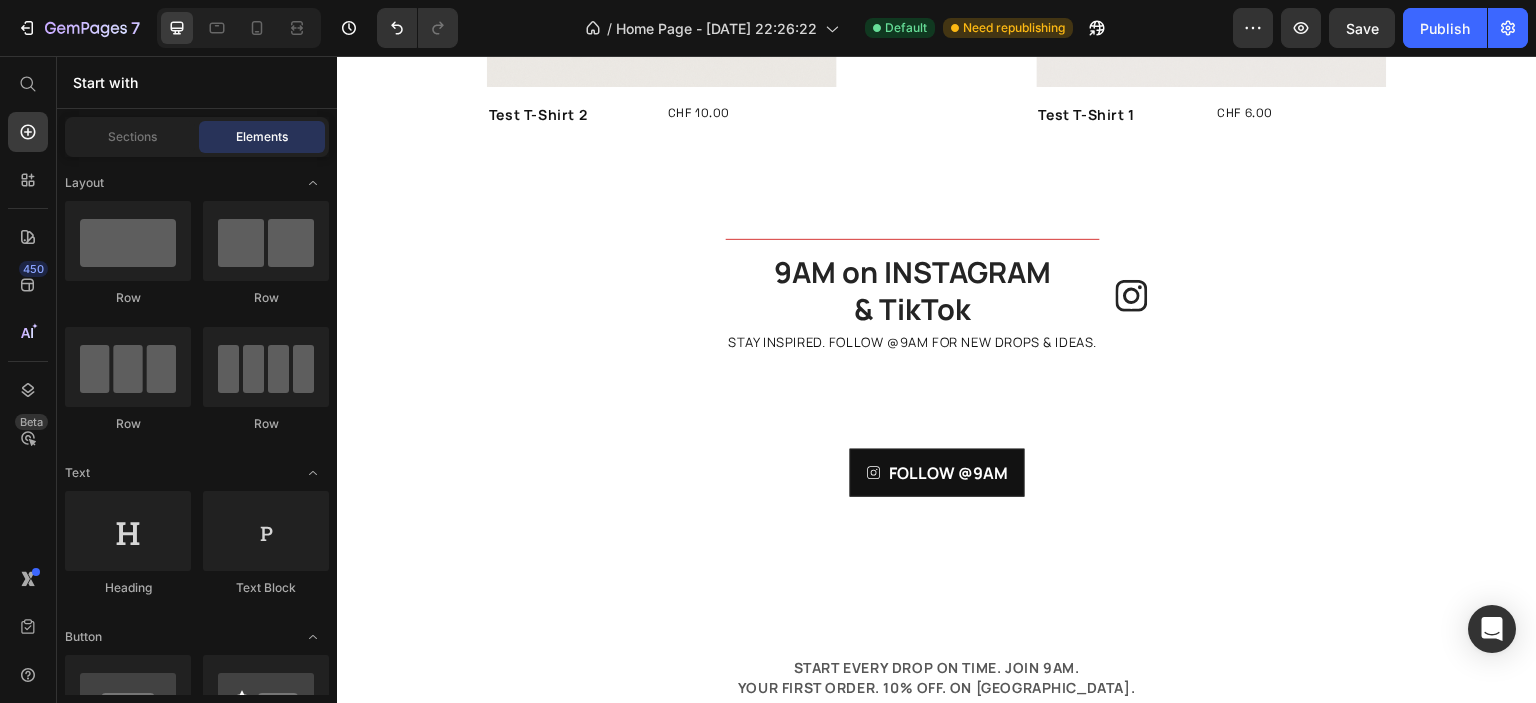 click on "Layout
Row
Row
Row
Row Text
Heading
Text Block Button
Button
Button
Sticky Back to top Media
Image
Image
Video
Video Banner" at bounding box center [197, 3246] 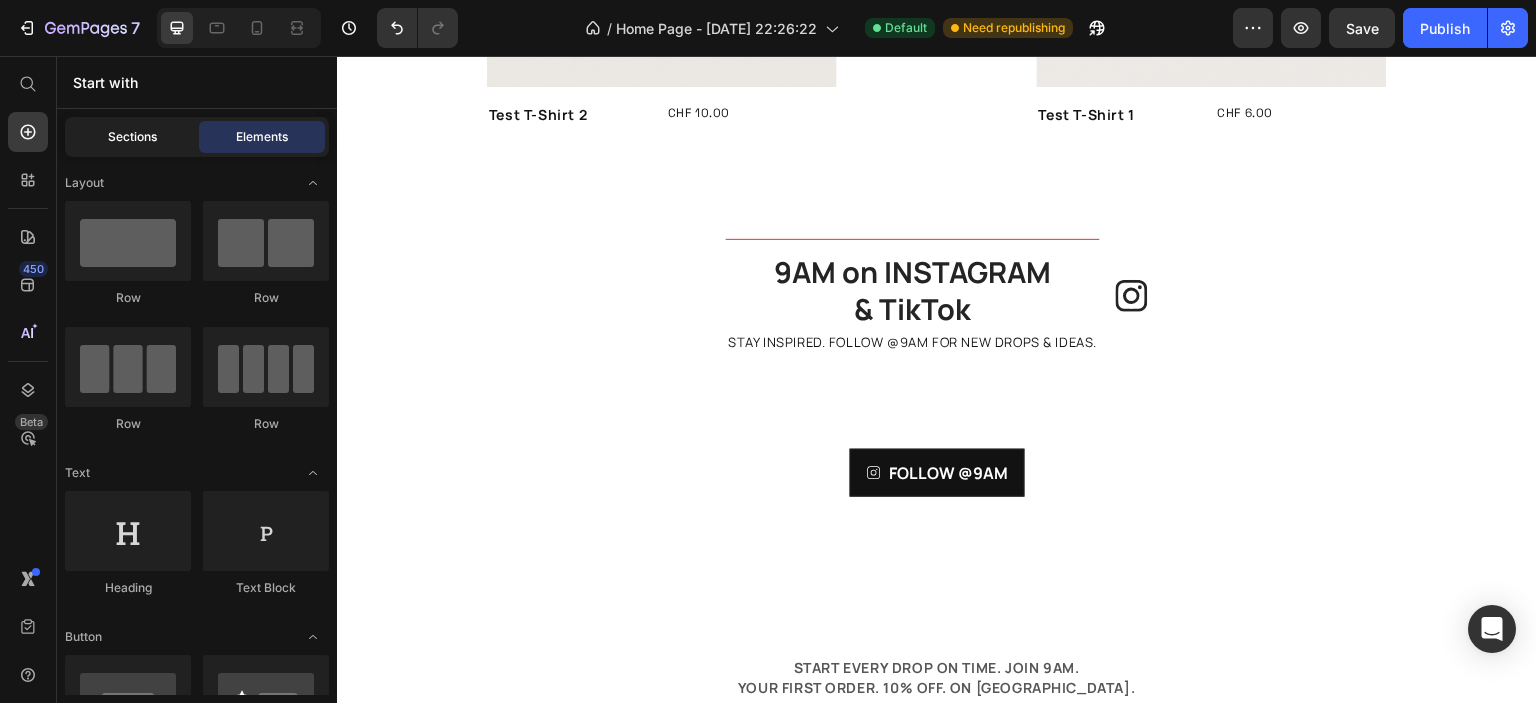 click on "Sections" at bounding box center [132, 137] 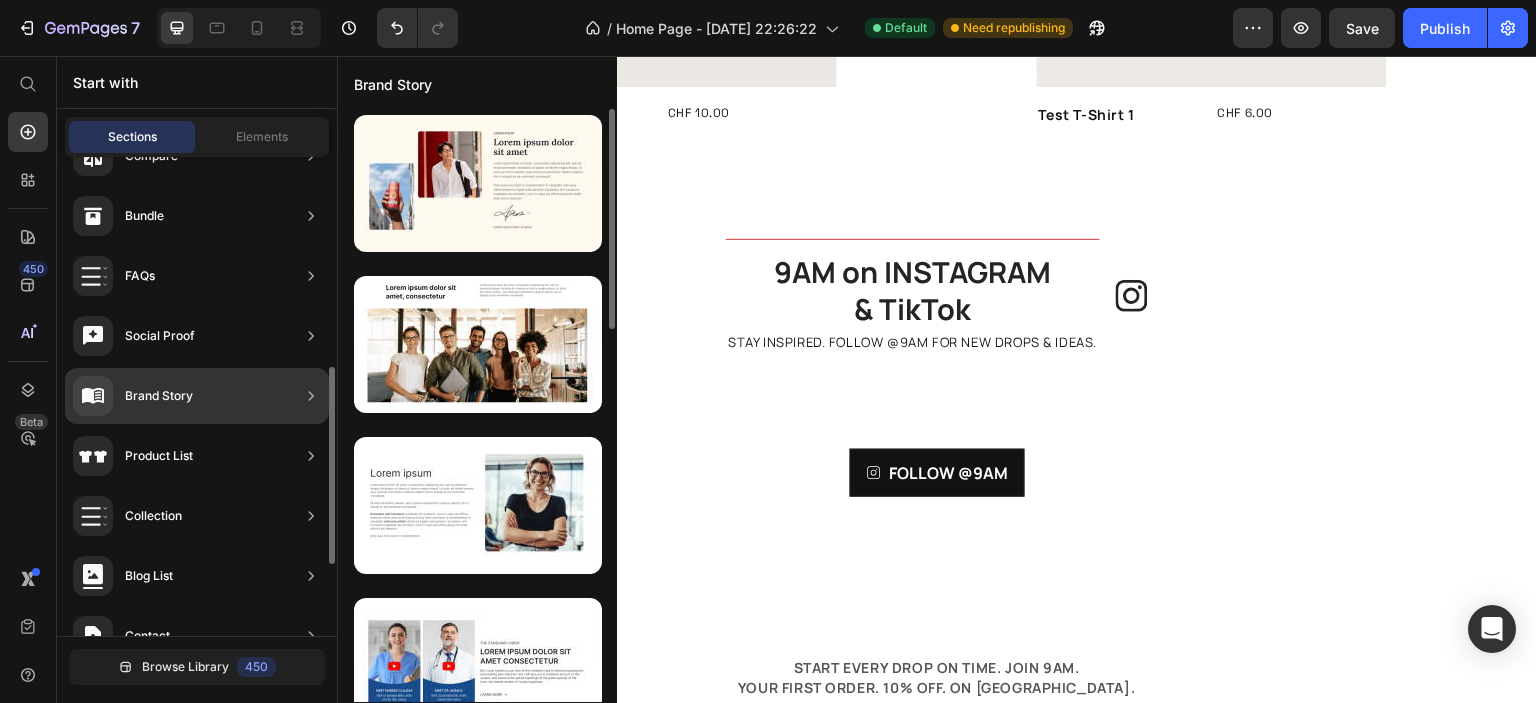 scroll, scrollTop: 520, scrollLeft: 0, axis: vertical 